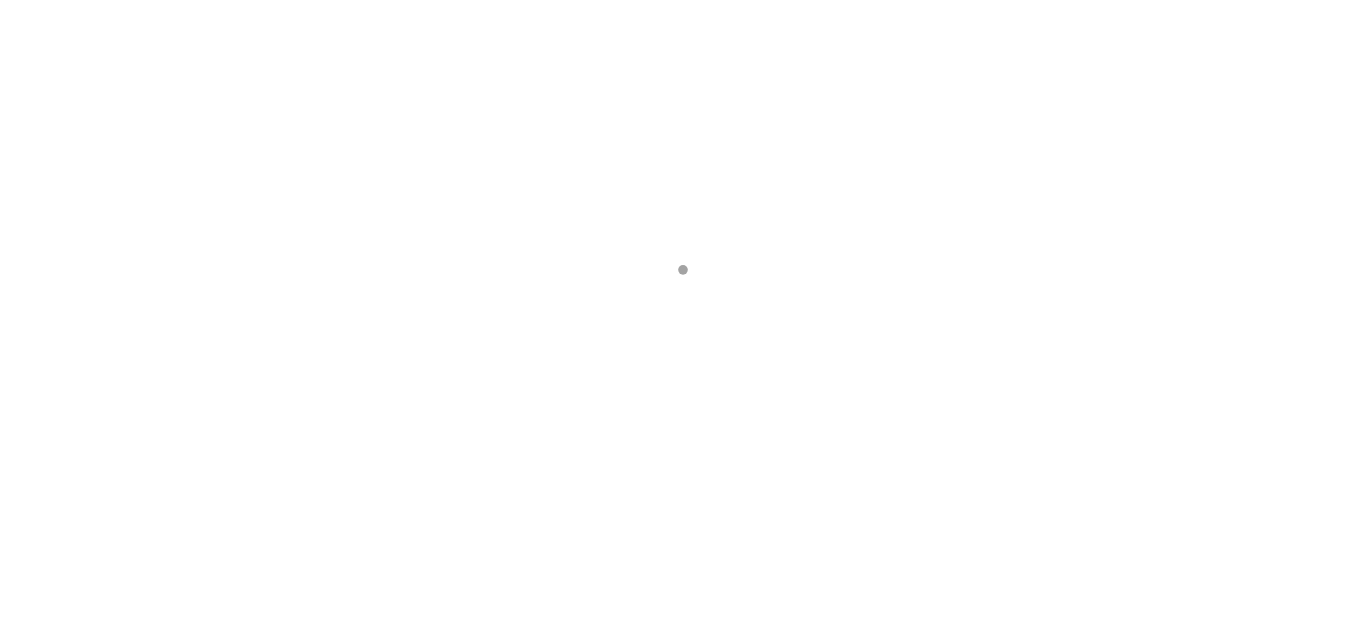 scroll, scrollTop: 0, scrollLeft: 0, axis: both 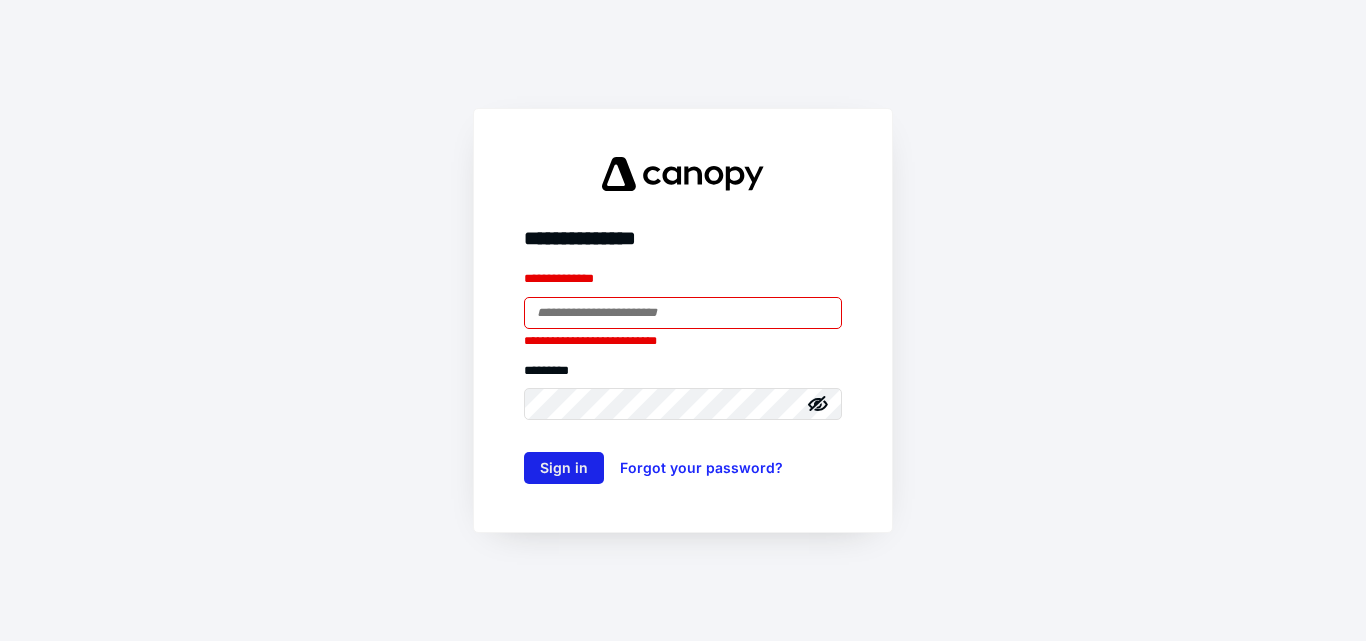 type on "**********" 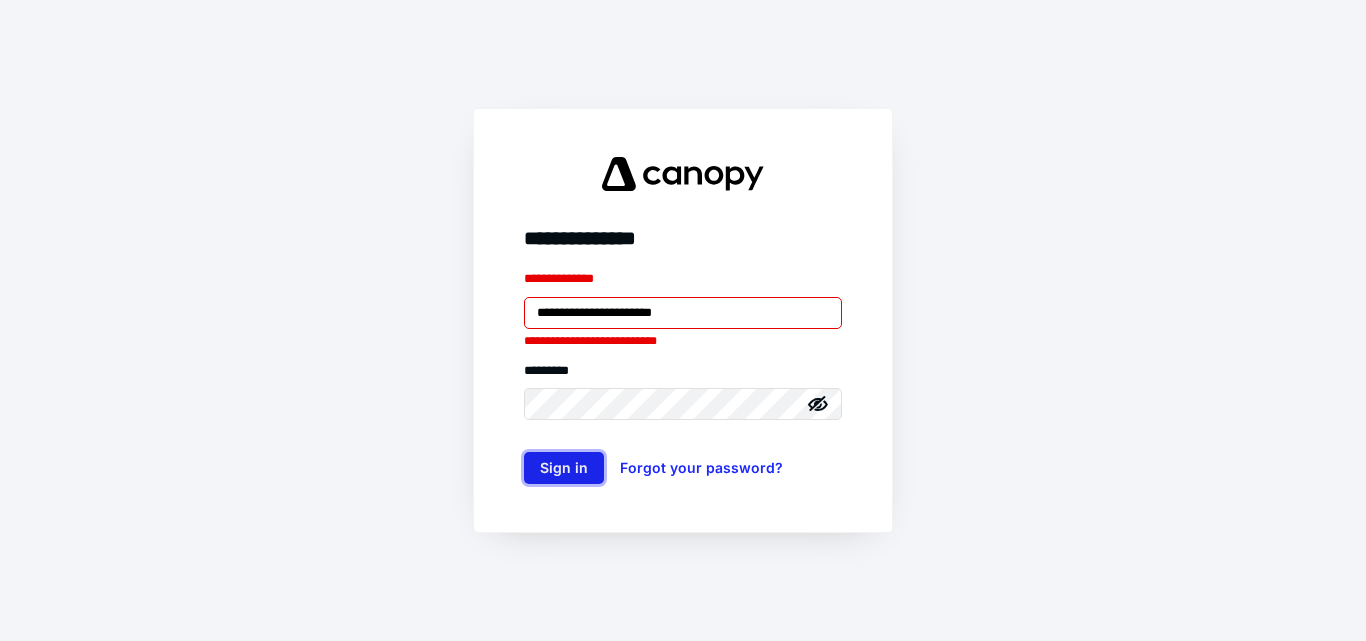 click on "Sign in" at bounding box center [564, 468] 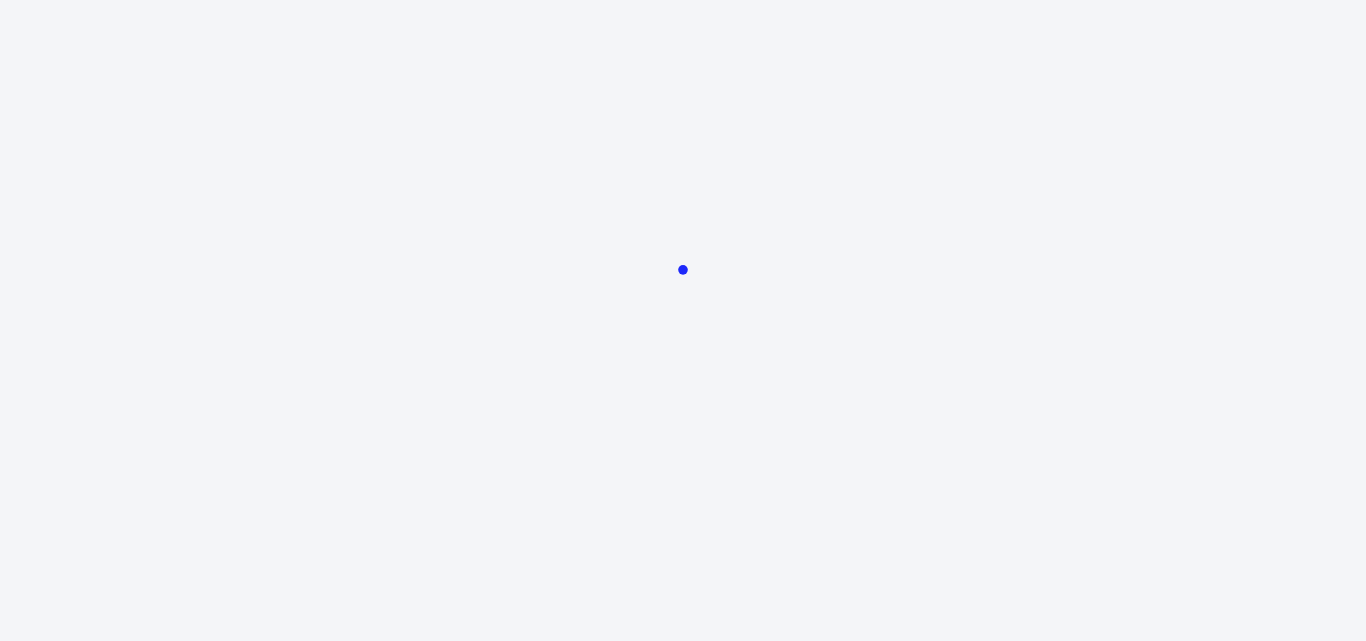 scroll, scrollTop: 0, scrollLeft: 0, axis: both 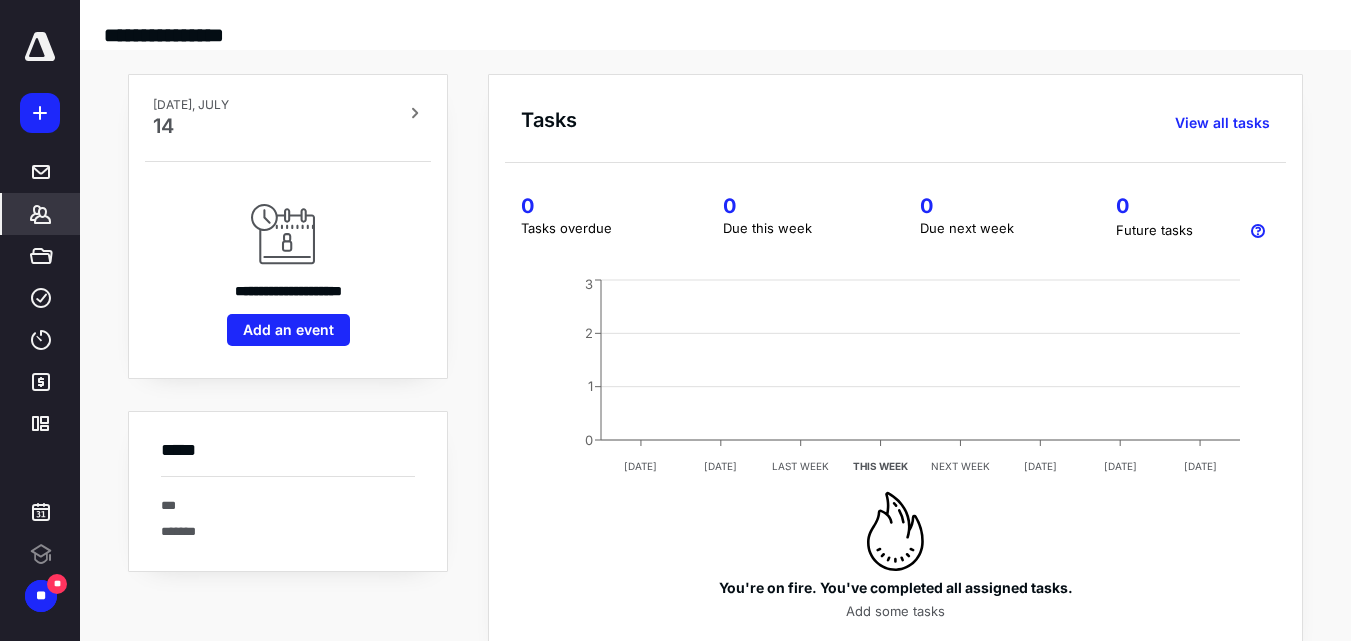 click on "*******" at bounding box center (41, 214) 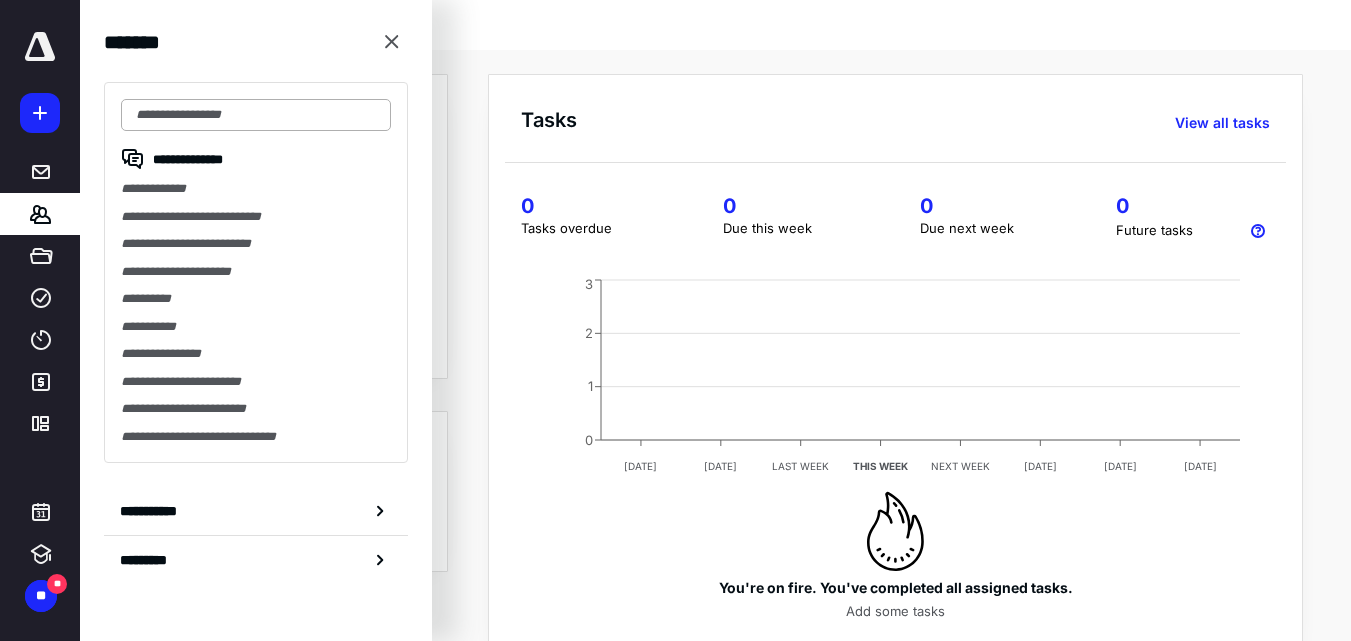 click at bounding box center (256, 115) 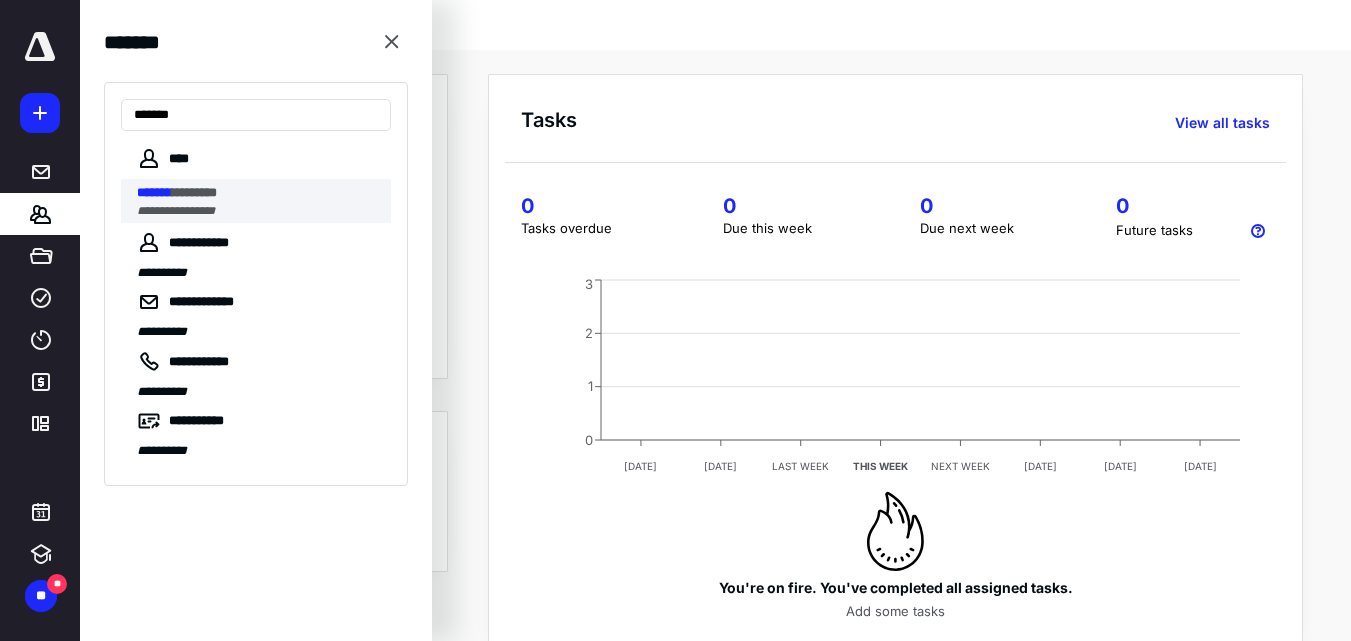 type on "*******" 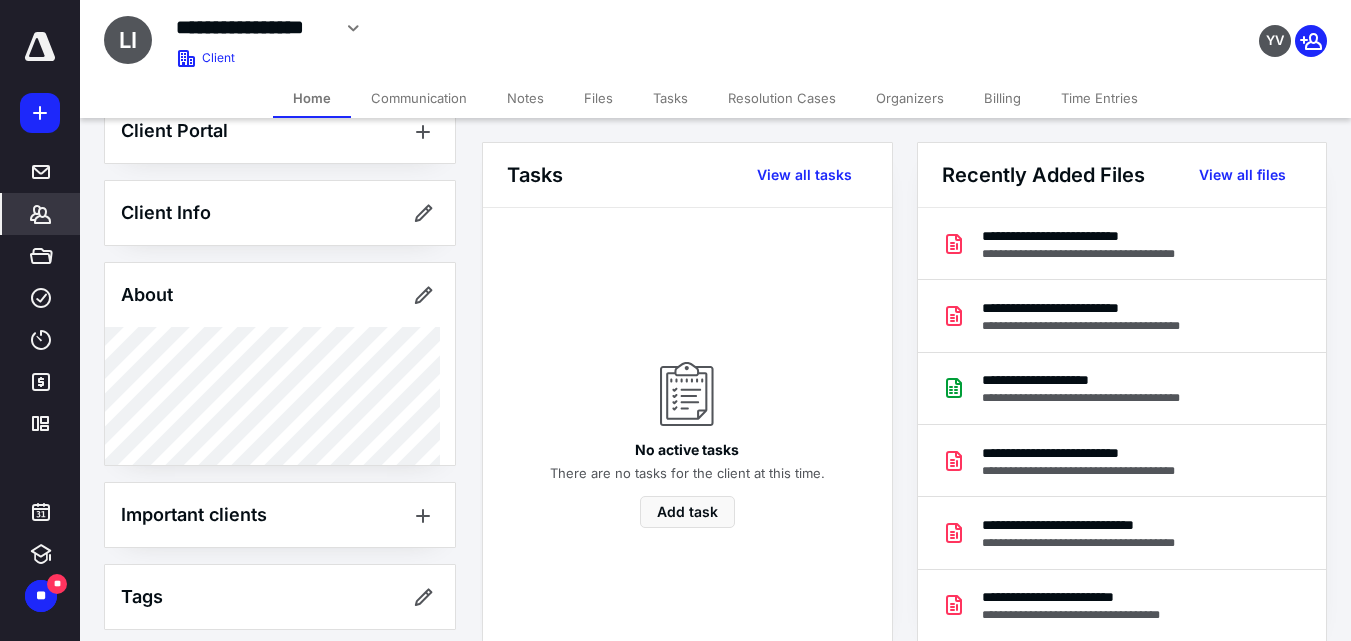 scroll, scrollTop: 57, scrollLeft: 0, axis: vertical 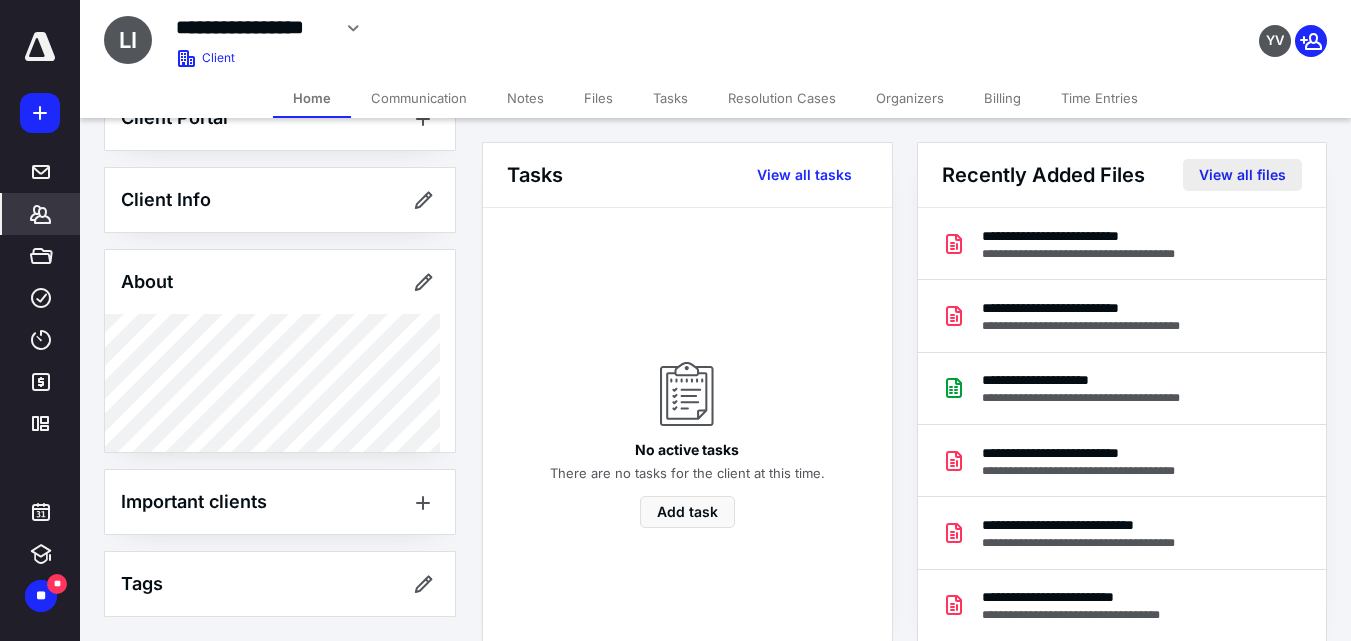 click on "View all files" at bounding box center (1242, 175) 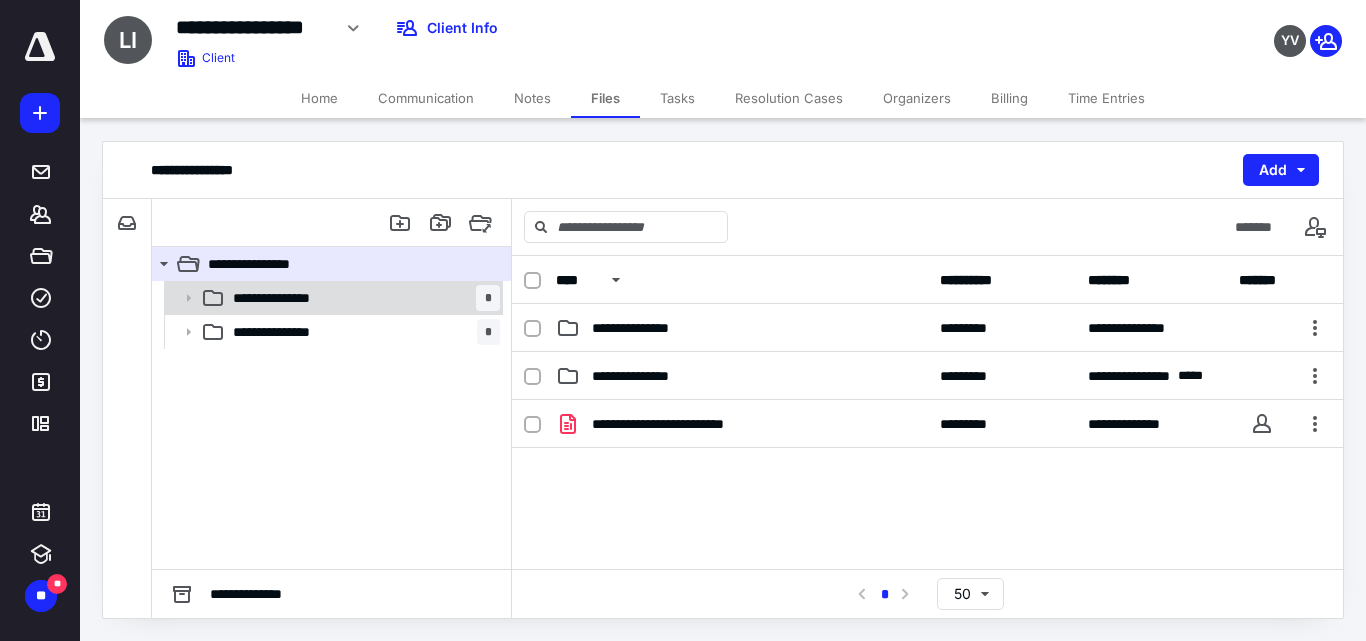 click on "**********" at bounding box center (332, 298) 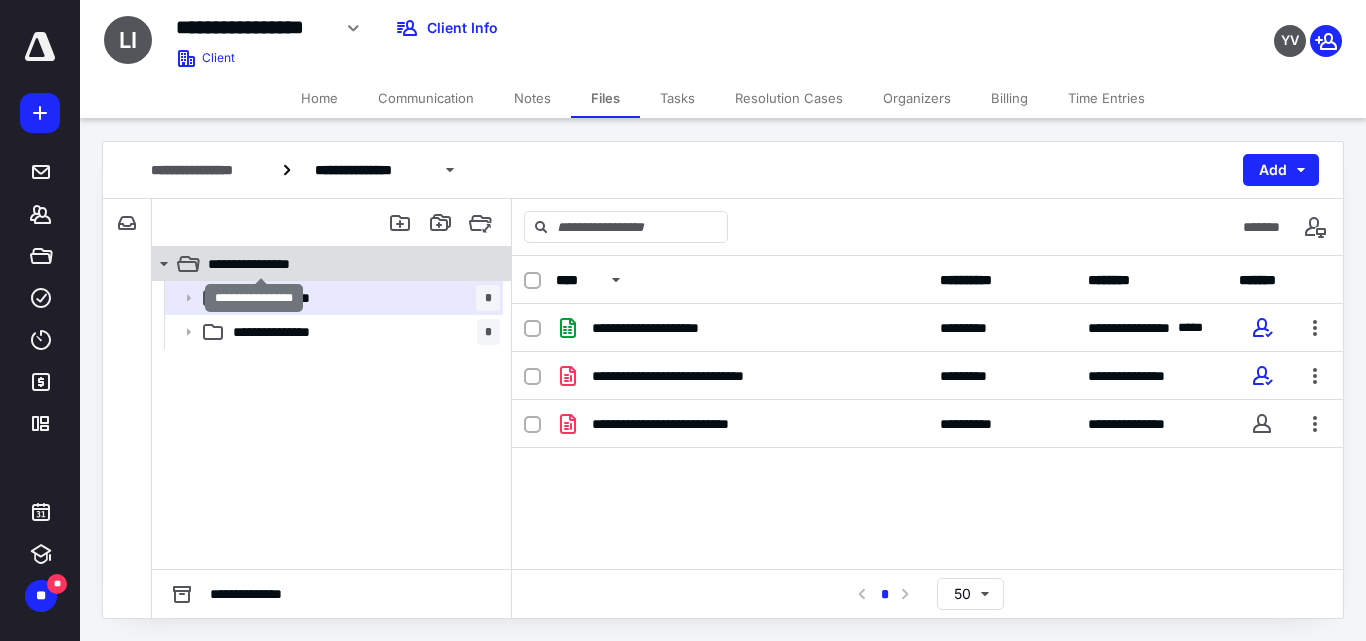 click on "**********" at bounding box center [261, 264] 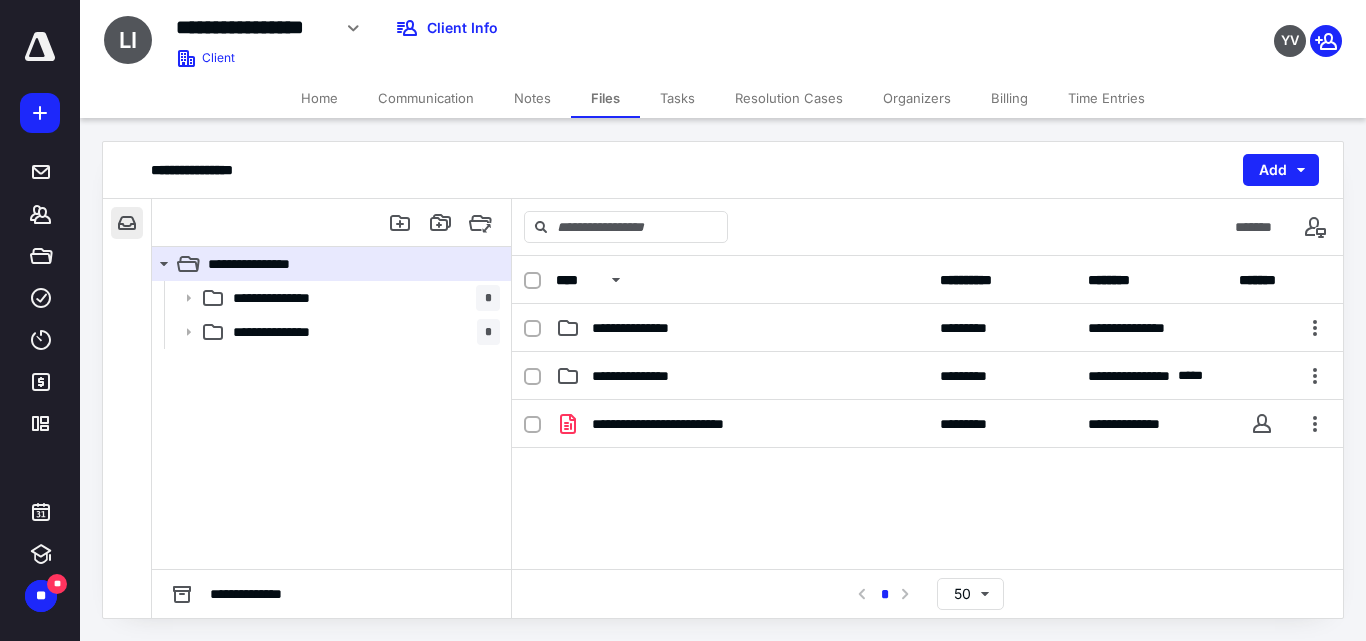 click at bounding box center [127, 223] 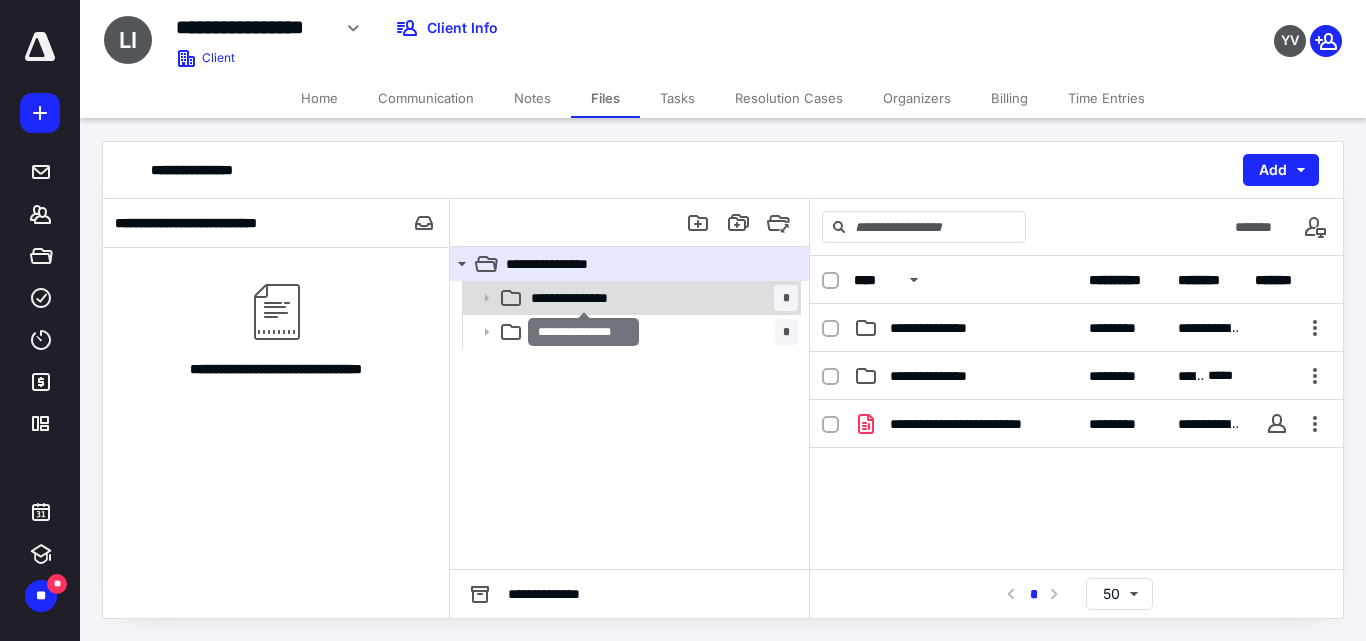 click on "**********" at bounding box center [583, 298] 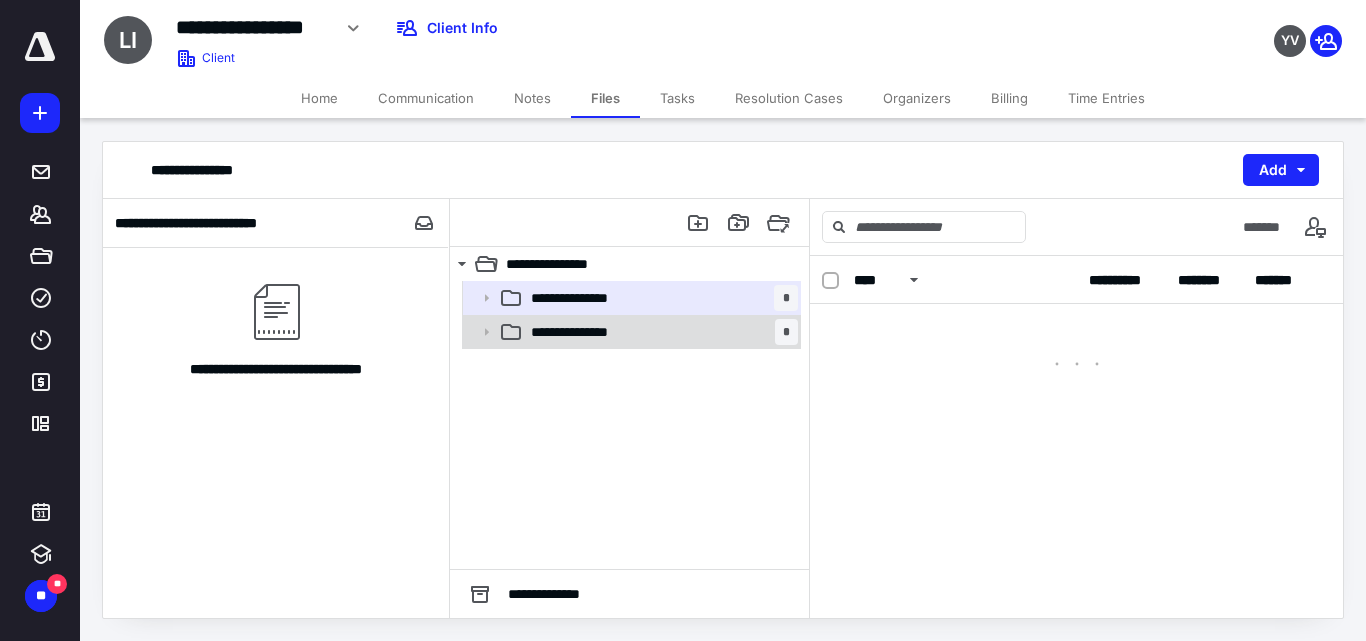 click on "**********" at bounding box center (583, 332) 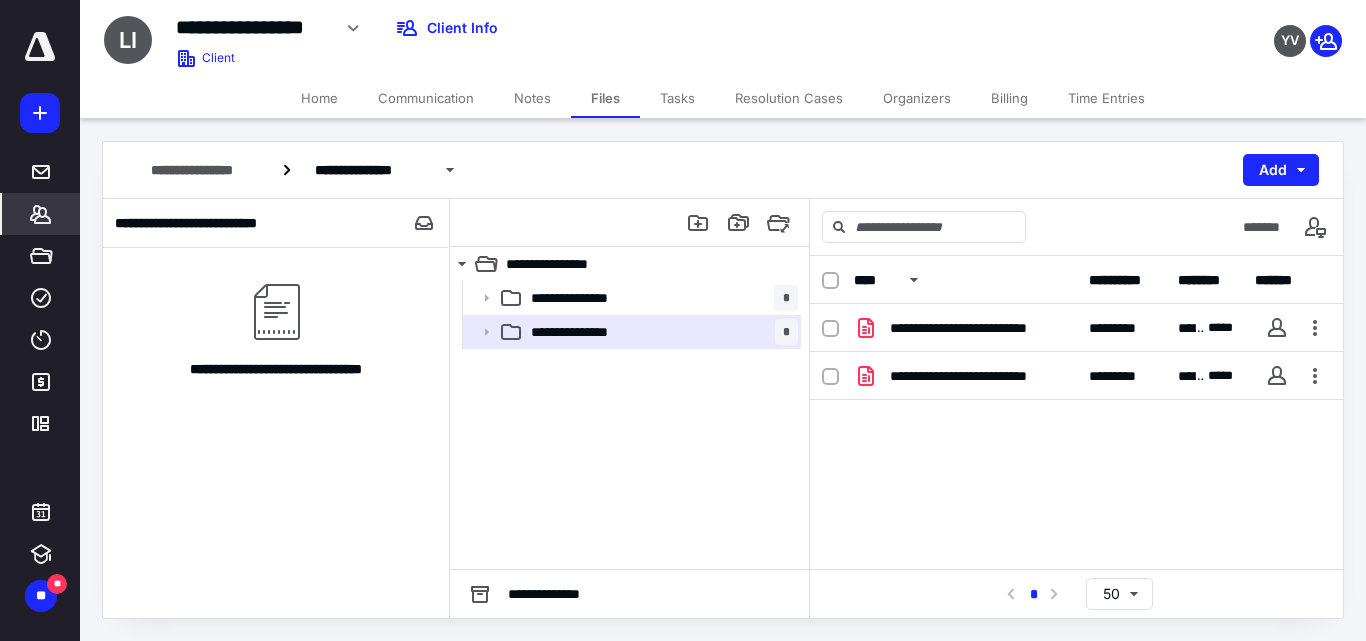 click on "*******" at bounding box center [41, 214] 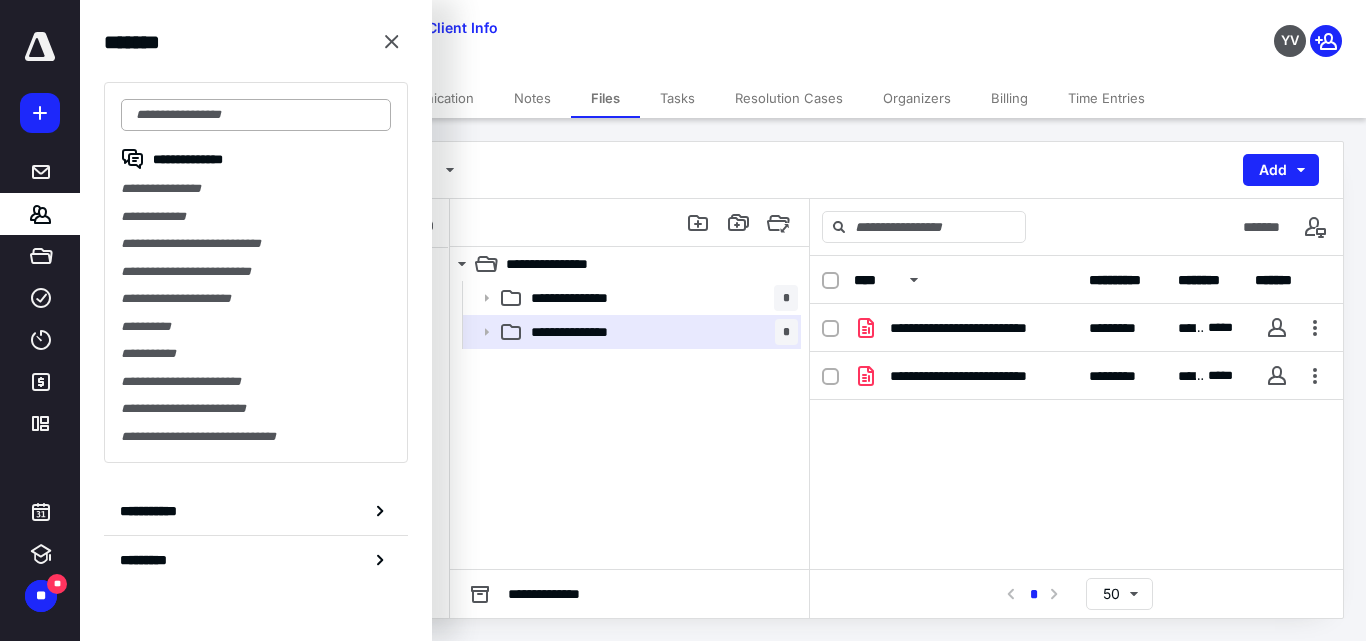 click at bounding box center (256, 115) 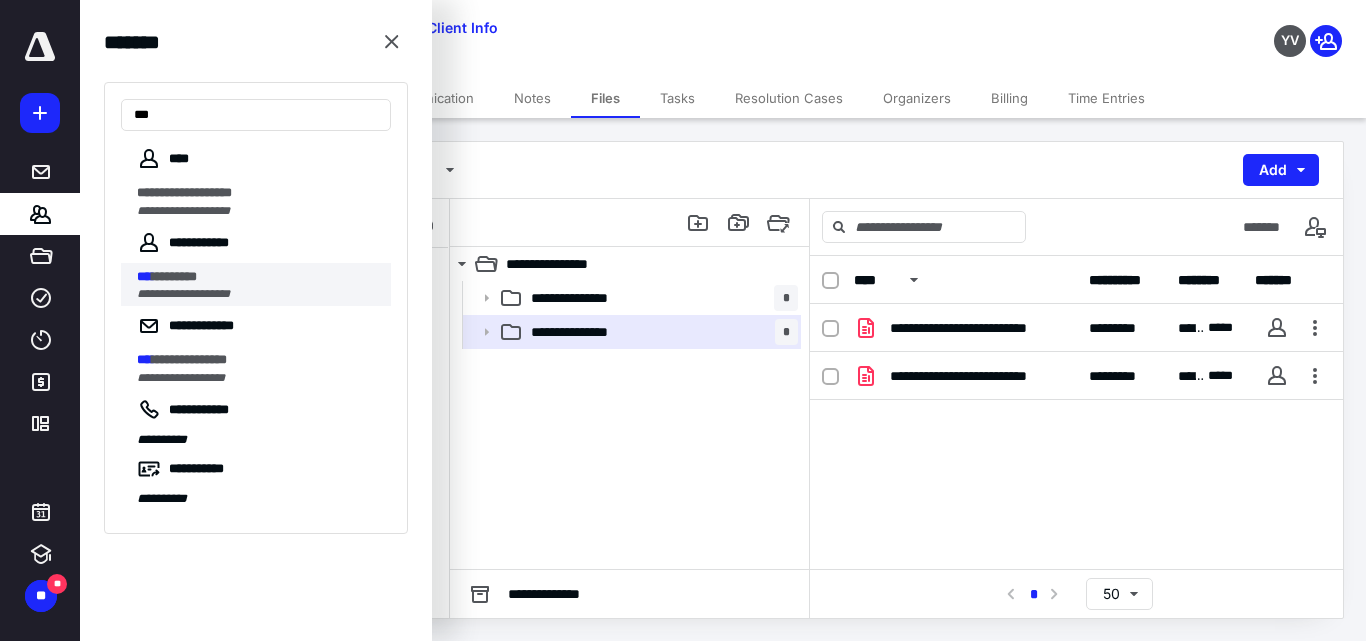 type on "***" 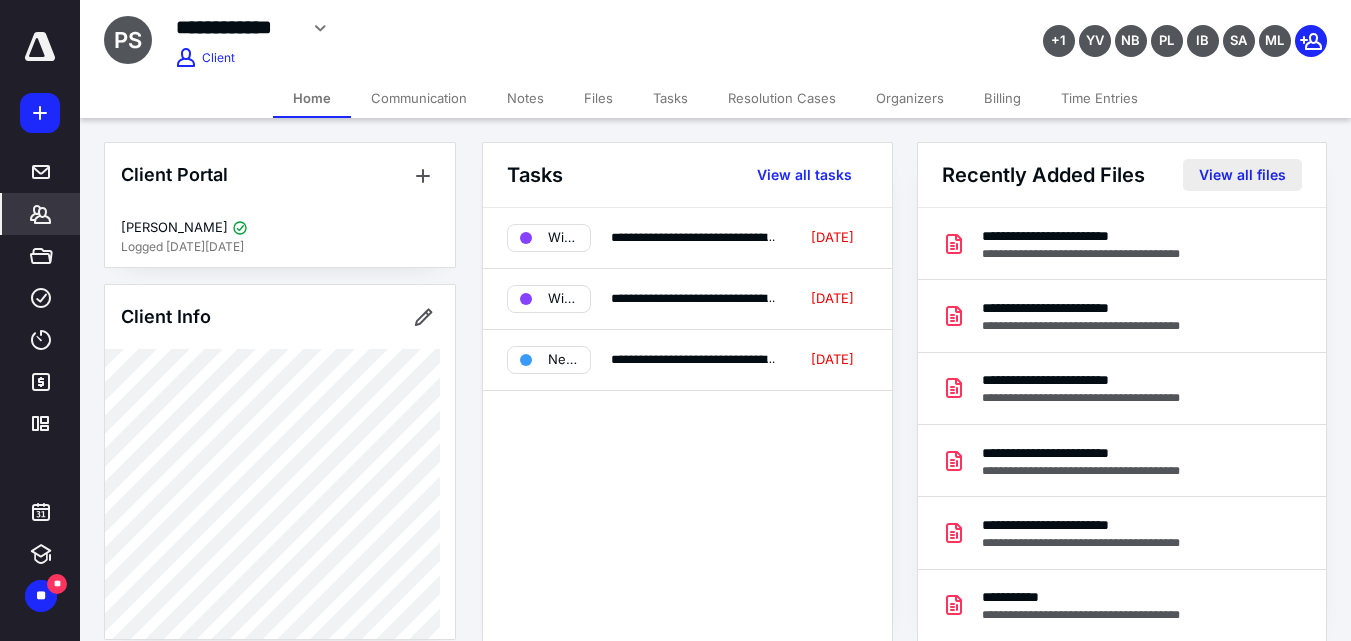 click on "View all files" at bounding box center (1242, 175) 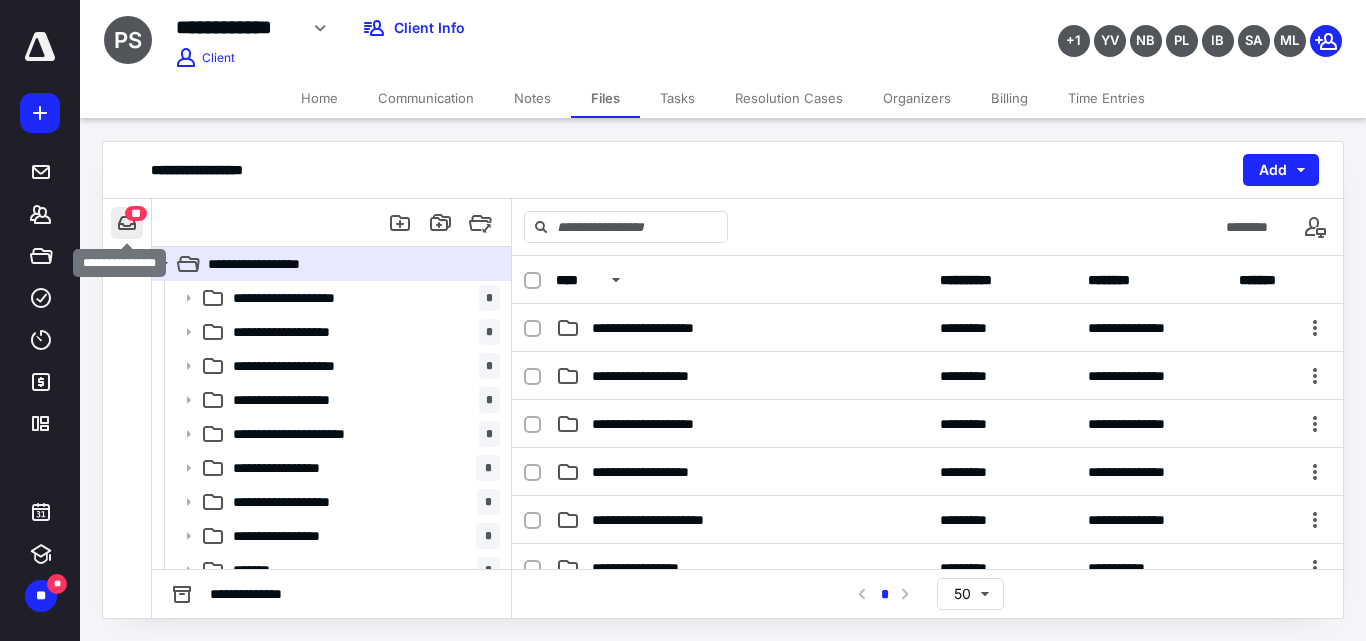 click at bounding box center (127, 223) 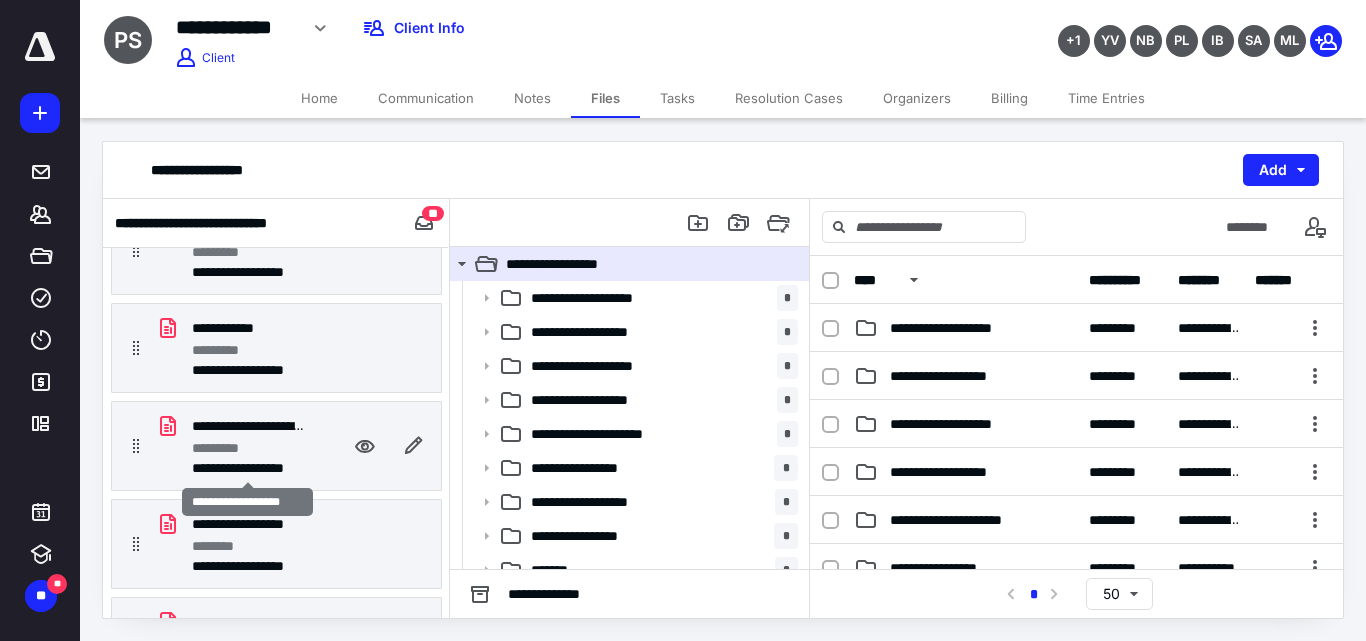 scroll, scrollTop: 774, scrollLeft: 0, axis: vertical 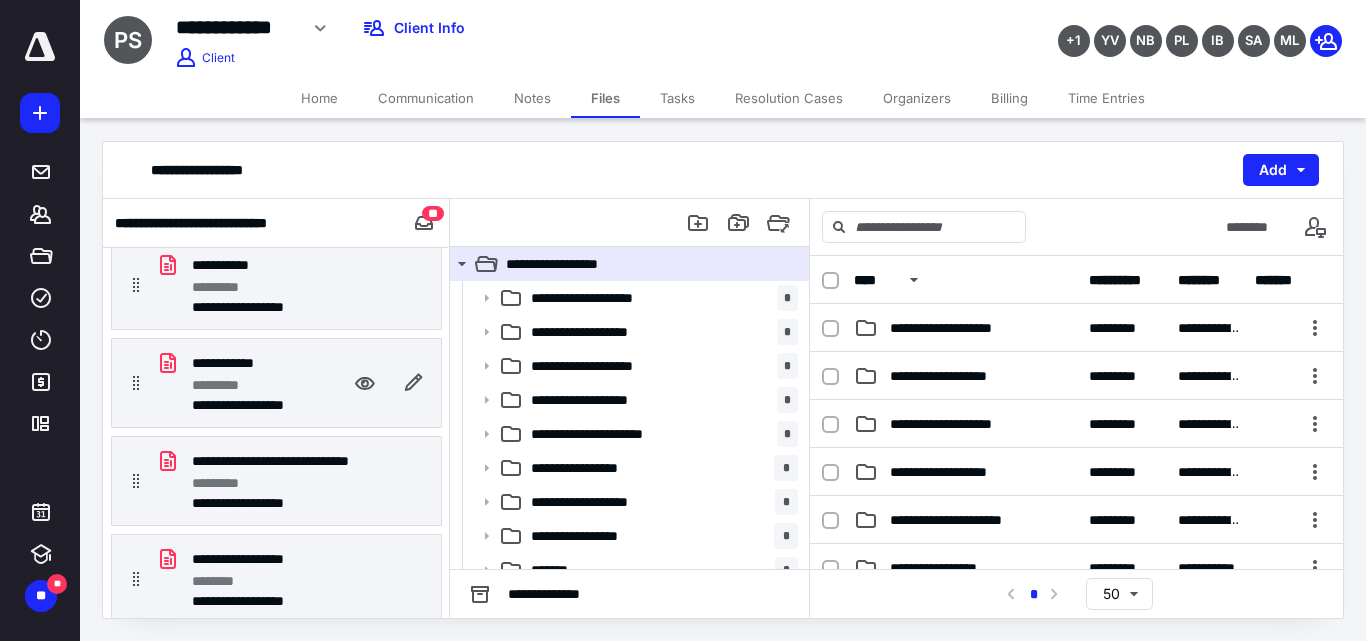 click on "**********" at bounding box center [248, 405] 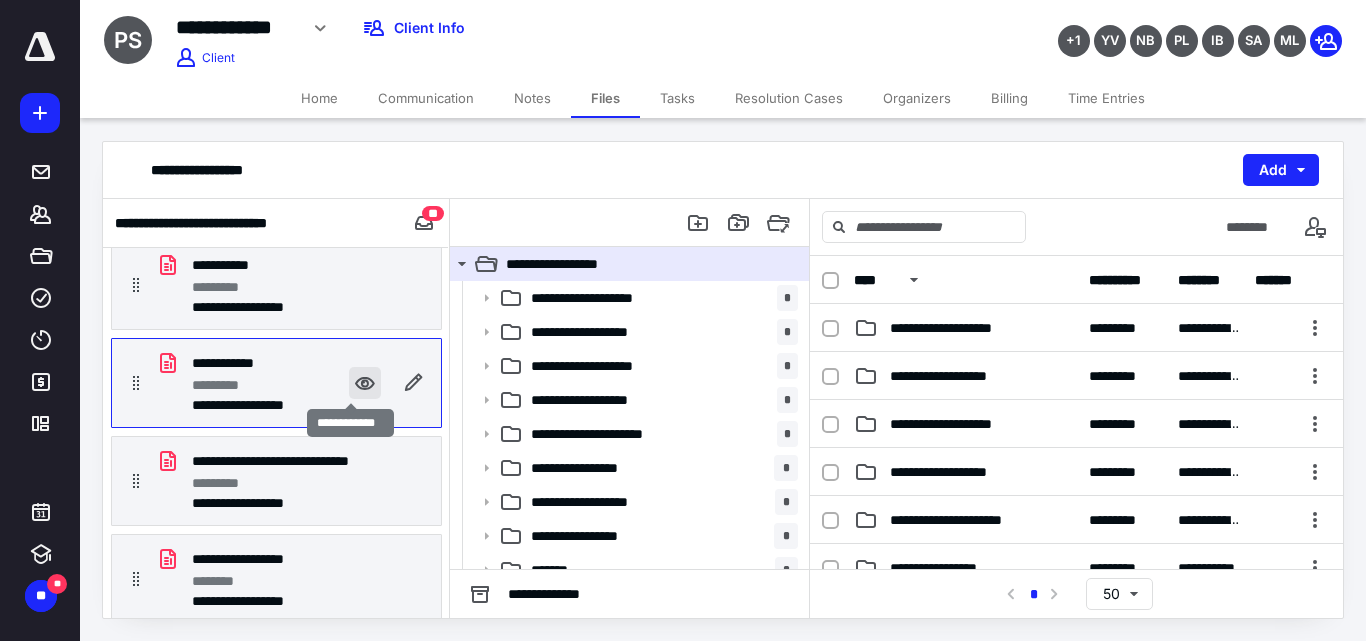 click at bounding box center (365, 383) 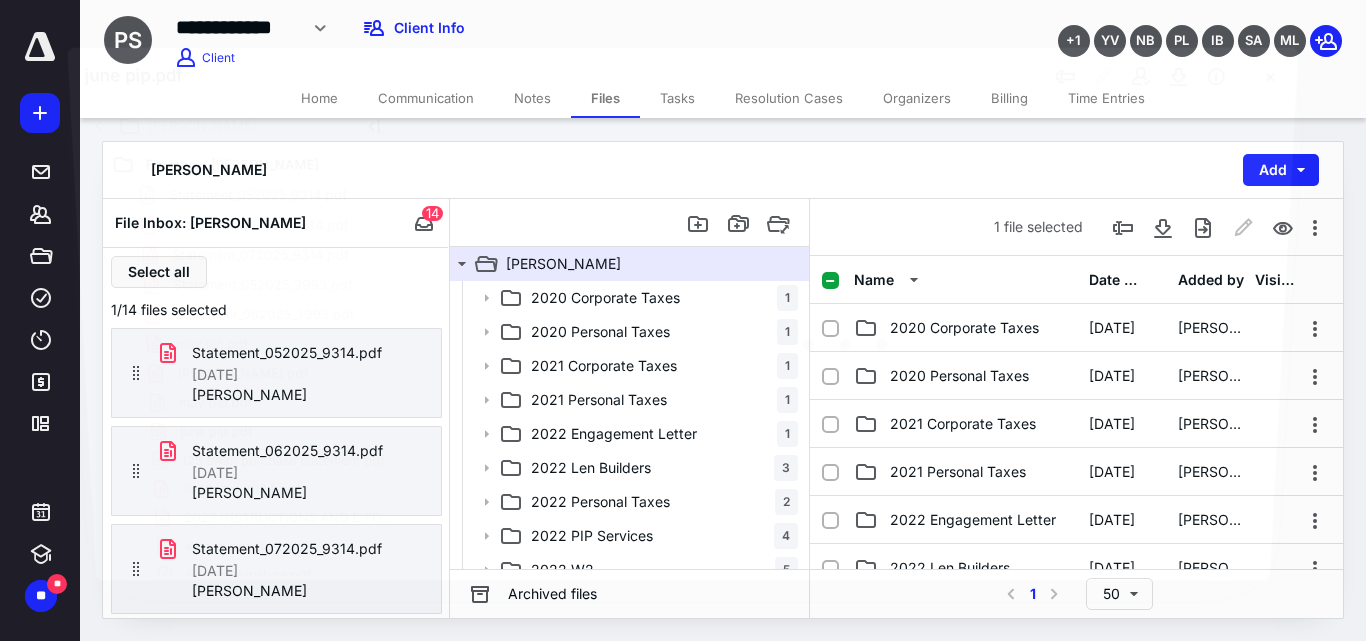 scroll, scrollTop: 774, scrollLeft: 0, axis: vertical 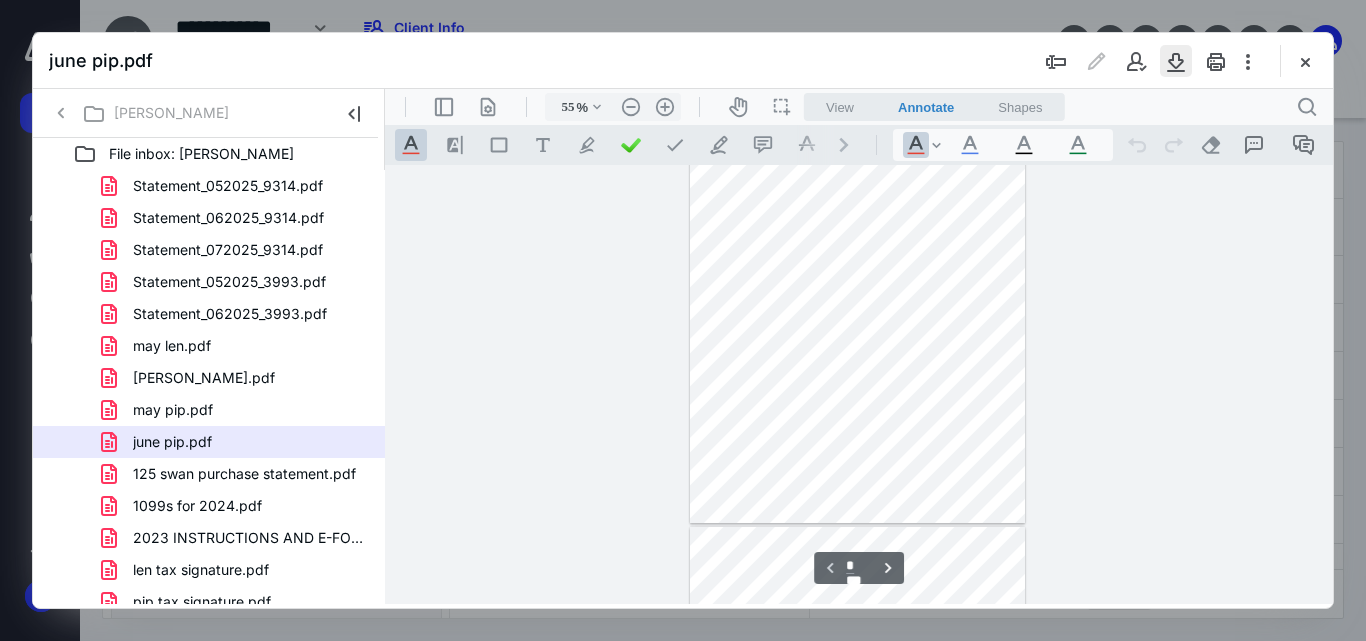 click at bounding box center [1176, 61] 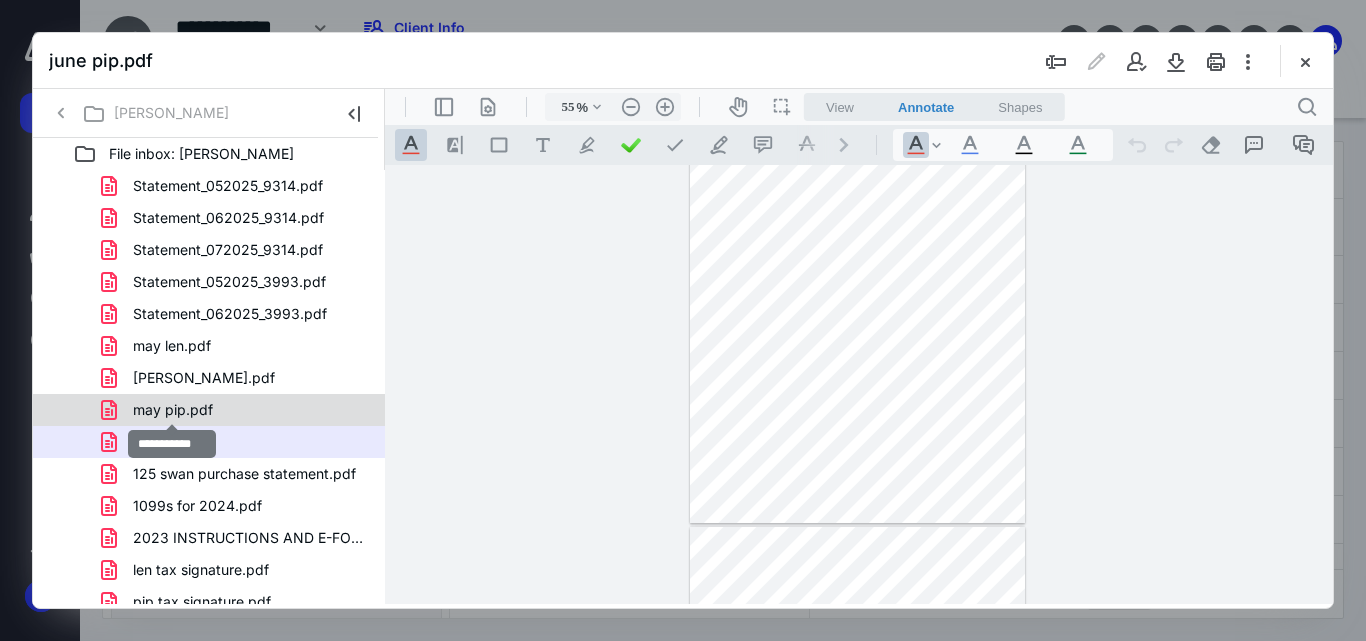 click on "may pip.pdf" at bounding box center (173, 410) 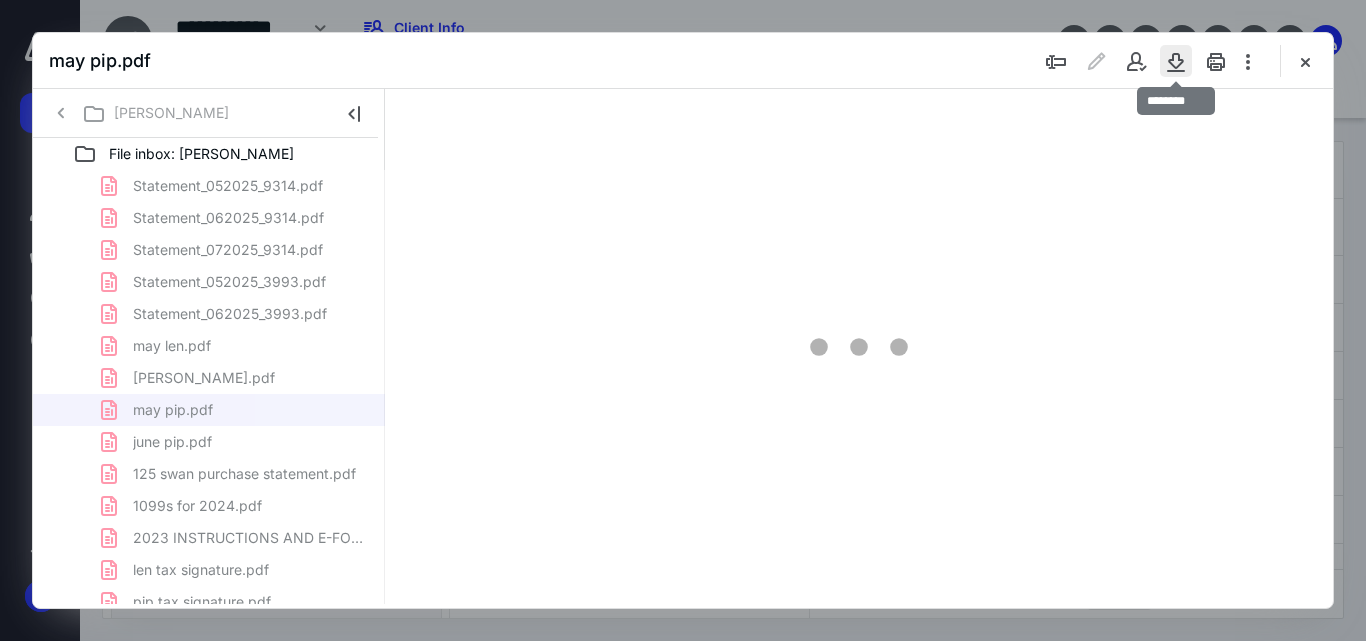 click at bounding box center [1176, 61] 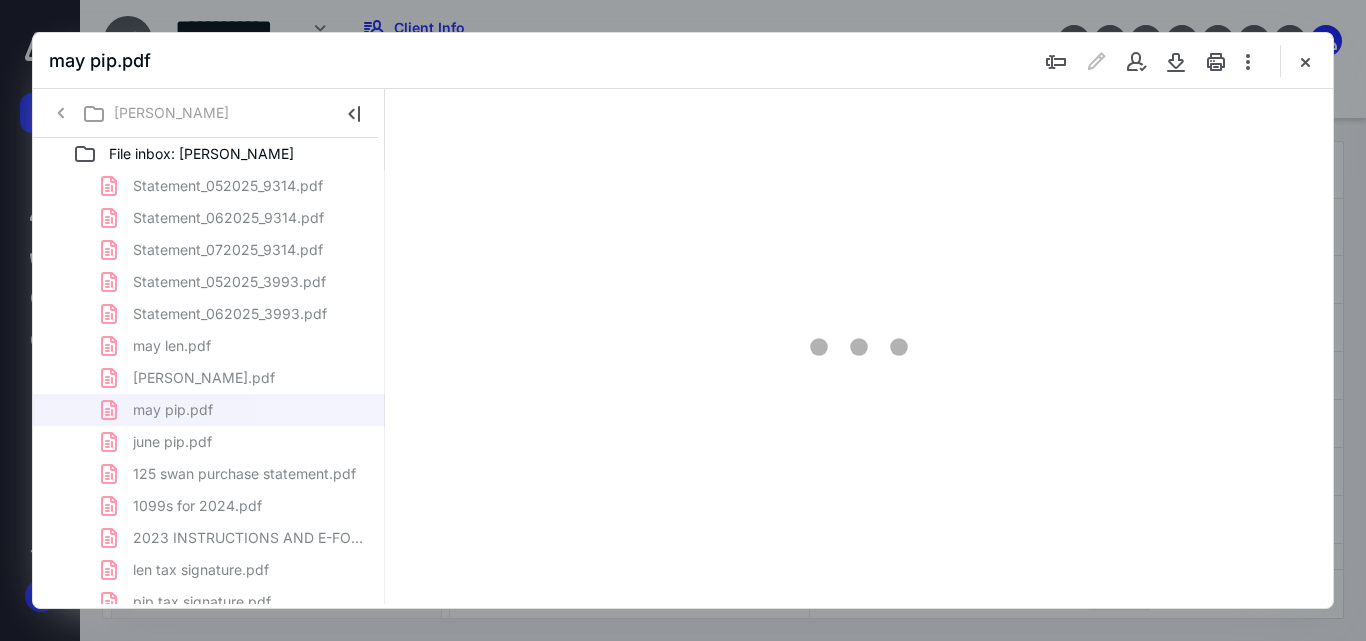 click on "Statement_052025_9314.pdf Statement_062025_9314.pdf Statement_072025_9314.pdf Statement_052025_3993.pdf Statement_062025_3993.pdf may len.pdf june len.pdf may pip.pdf june pip.pdf 125 swan purchase statement.pdf 1099s for 2024.pdf 2023 INSTRUCTIONS AND E-FORMS MARCHETTI, JONATHON & KATHRY(signed_10-17-2024).pdf len tax signature.pdf pip tax signature.pdf" at bounding box center (209, 394) 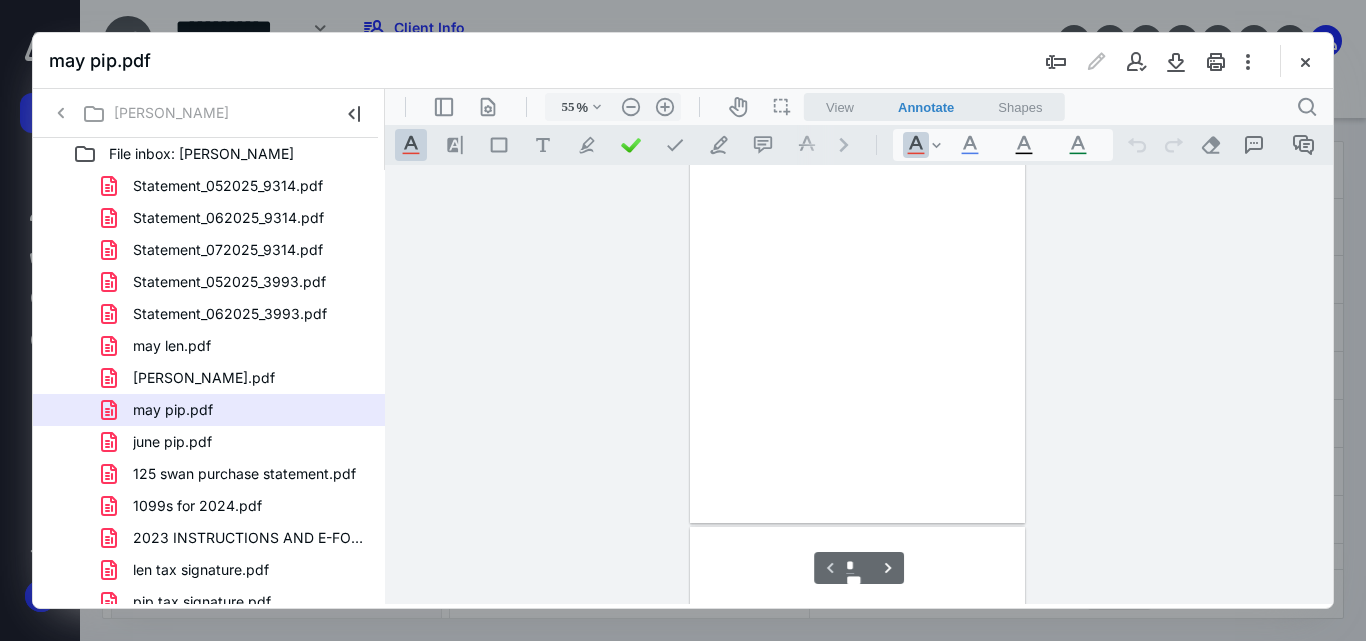 scroll, scrollTop: 78, scrollLeft: 0, axis: vertical 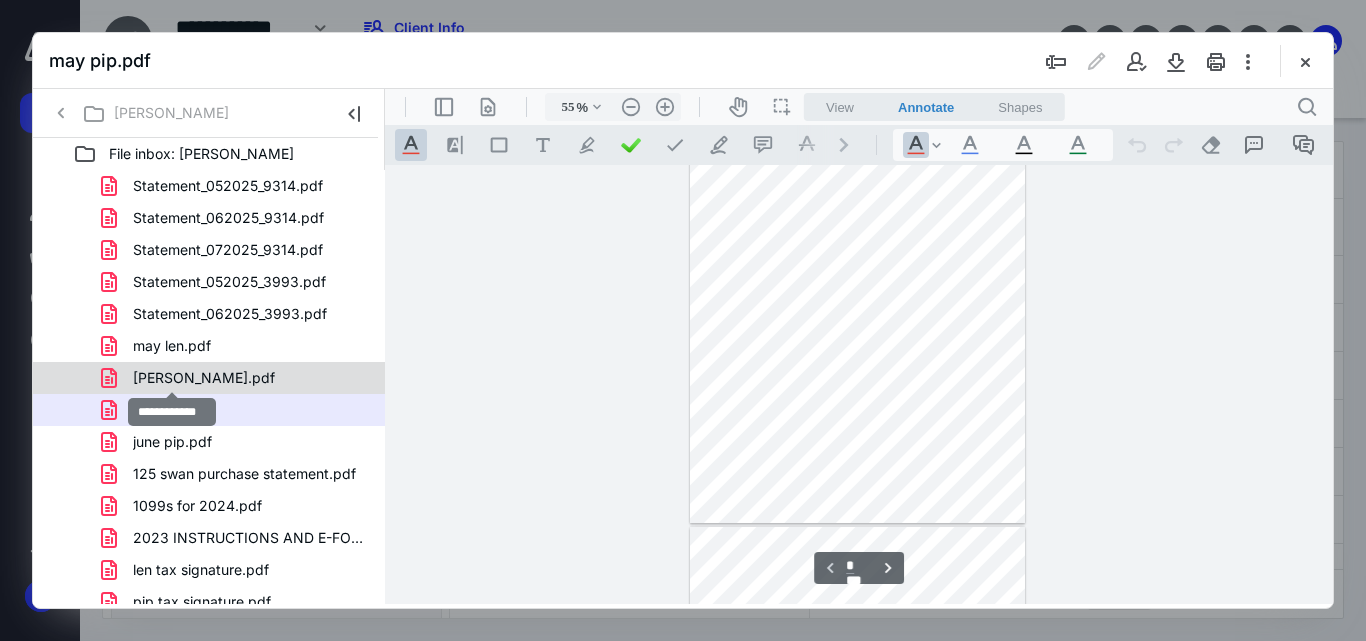 click on "june len.pdf" at bounding box center (204, 378) 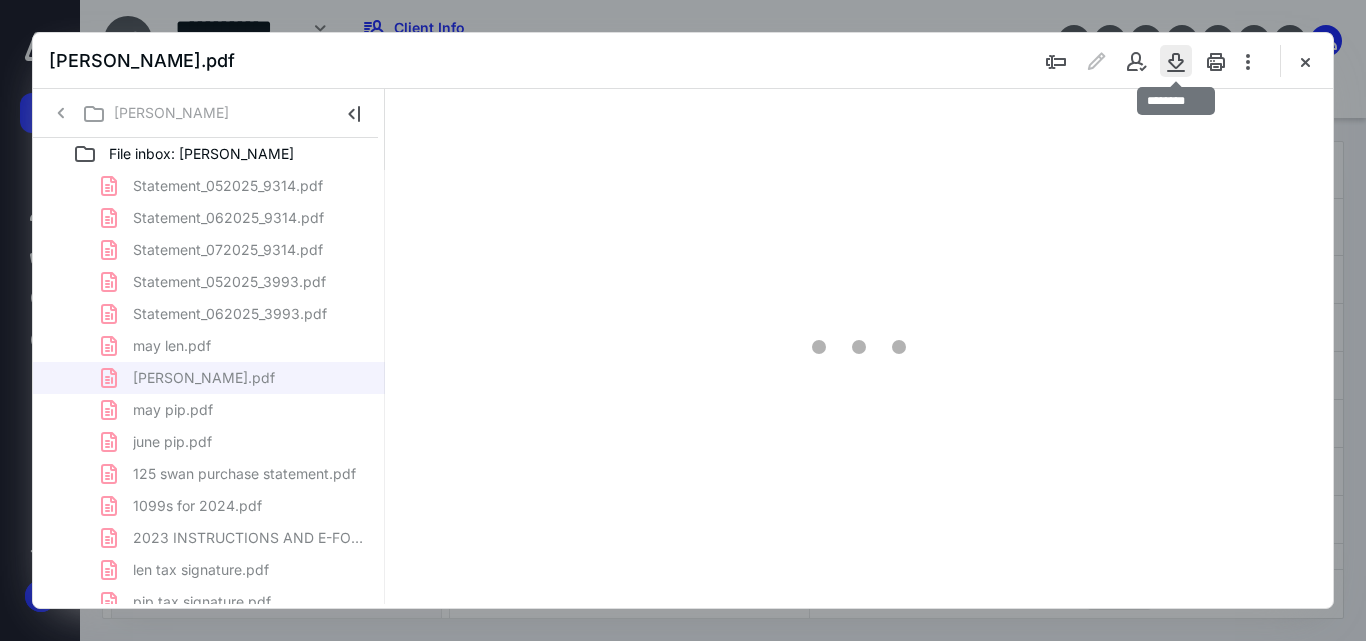 click at bounding box center [1176, 61] 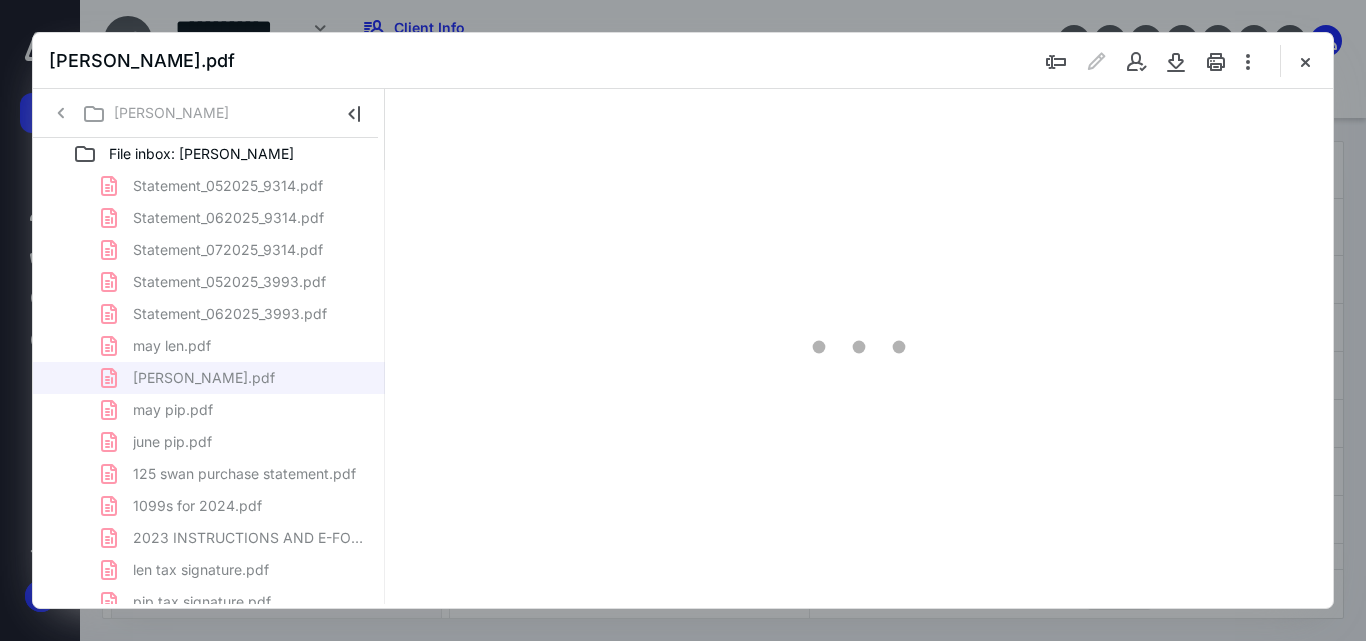 type on "55" 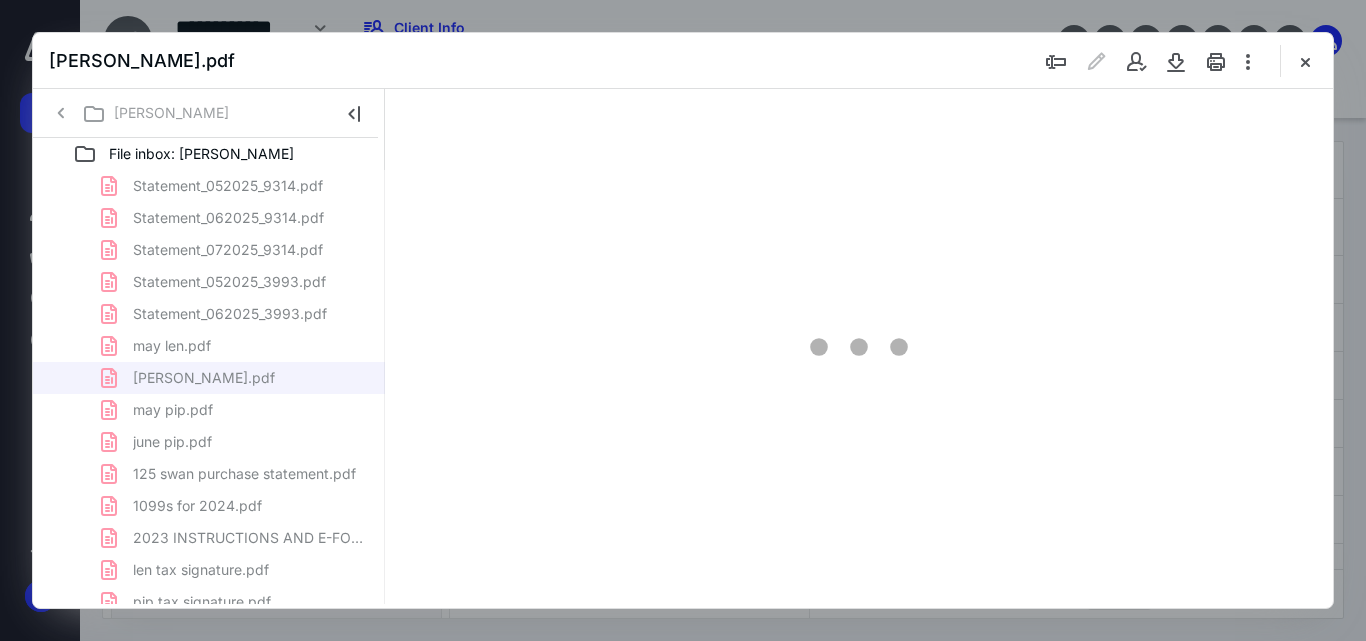 click on "Statement_052025_9314.pdf Statement_062025_9314.pdf Statement_072025_9314.pdf Statement_052025_3993.pdf Statement_062025_3993.pdf may len.pdf june len.pdf may pip.pdf june pip.pdf 125 swan purchase statement.pdf 1099s for 2024.pdf 2023 INSTRUCTIONS AND E-FORMS MARCHETTI, JONATHON & KATHRY(signed_10-17-2024).pdf len tax signature.pdf pip tax signature.pdf" at bounding box center [209, 394] 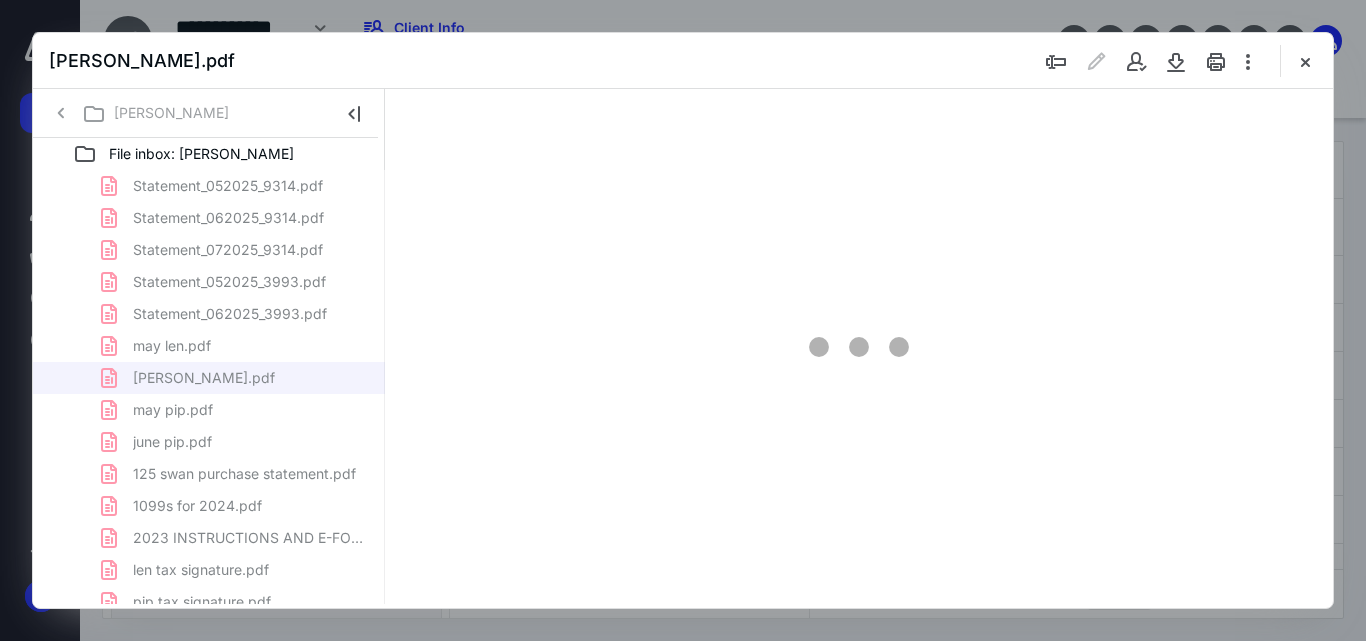 scroll, scrollTop: 78, scrollLeft: 0, axis: vertical 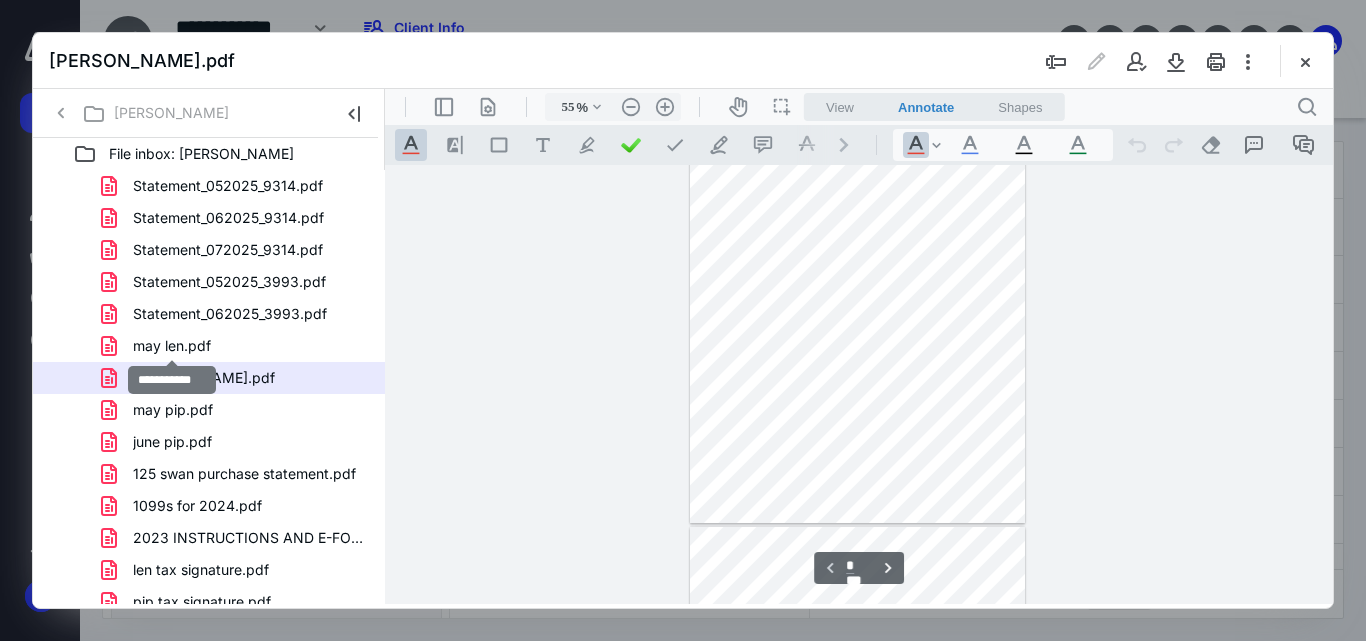 click on "may len.pdf" at bounding box center (172, 346) 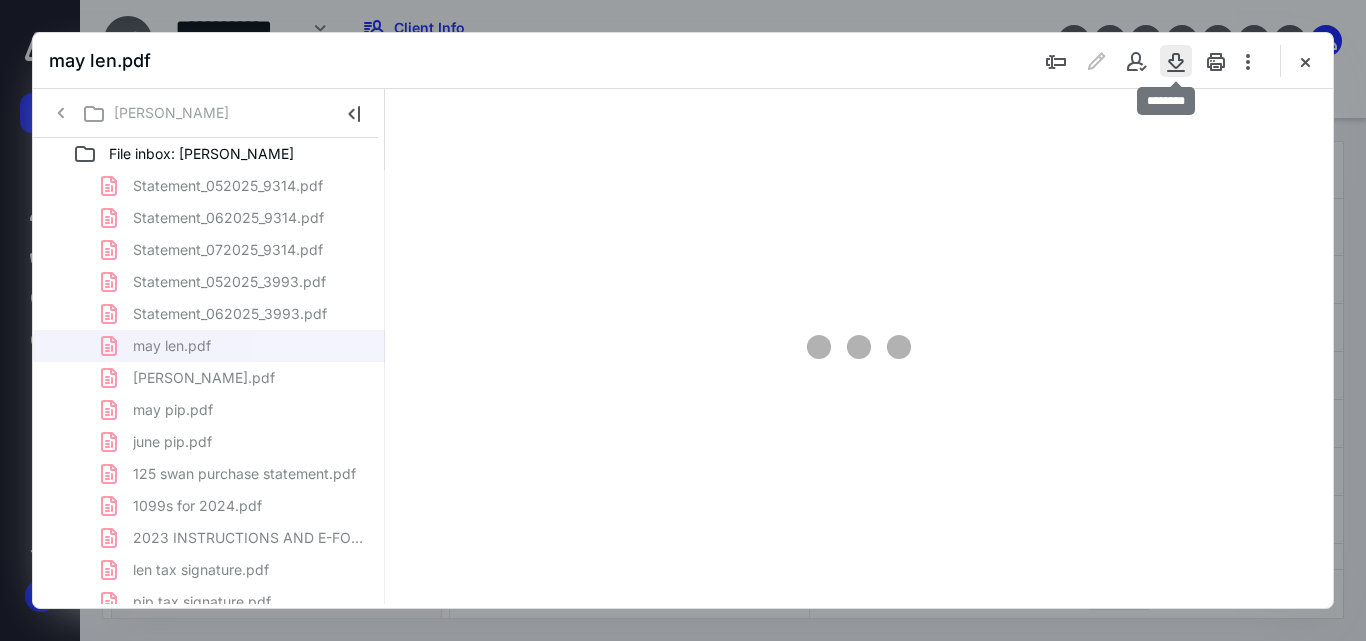 click at bounding box center [1176, 61] 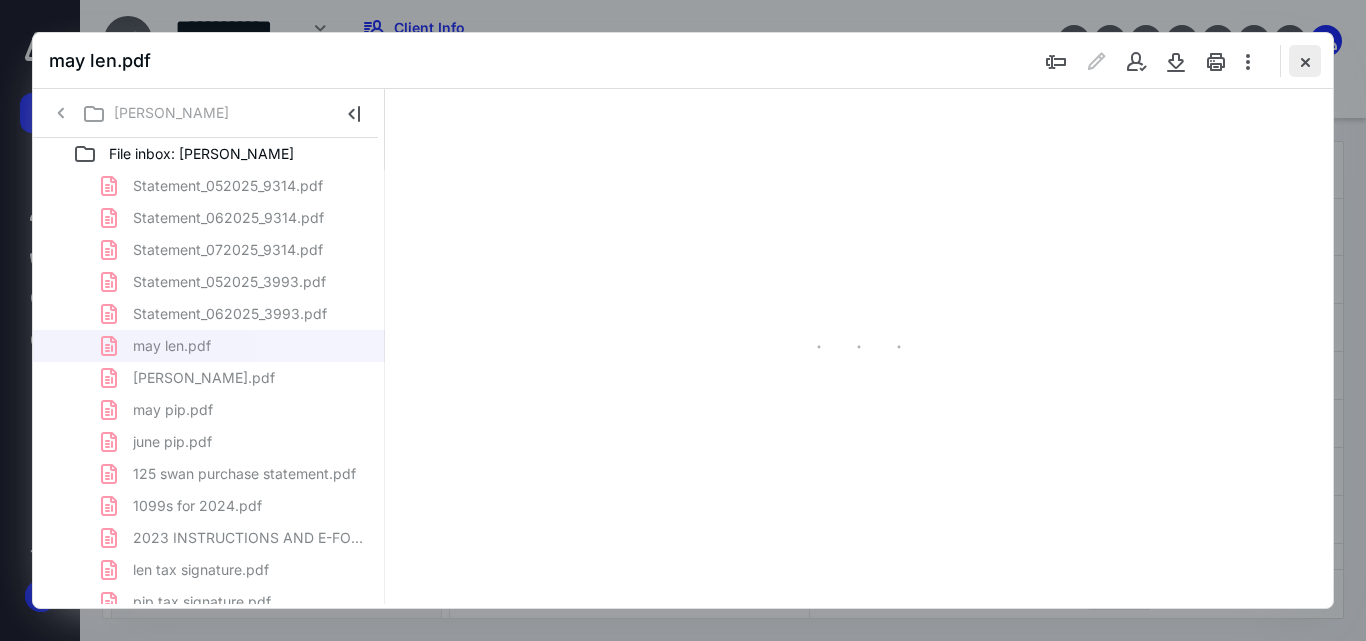 click at bounding box center [1305, 61] 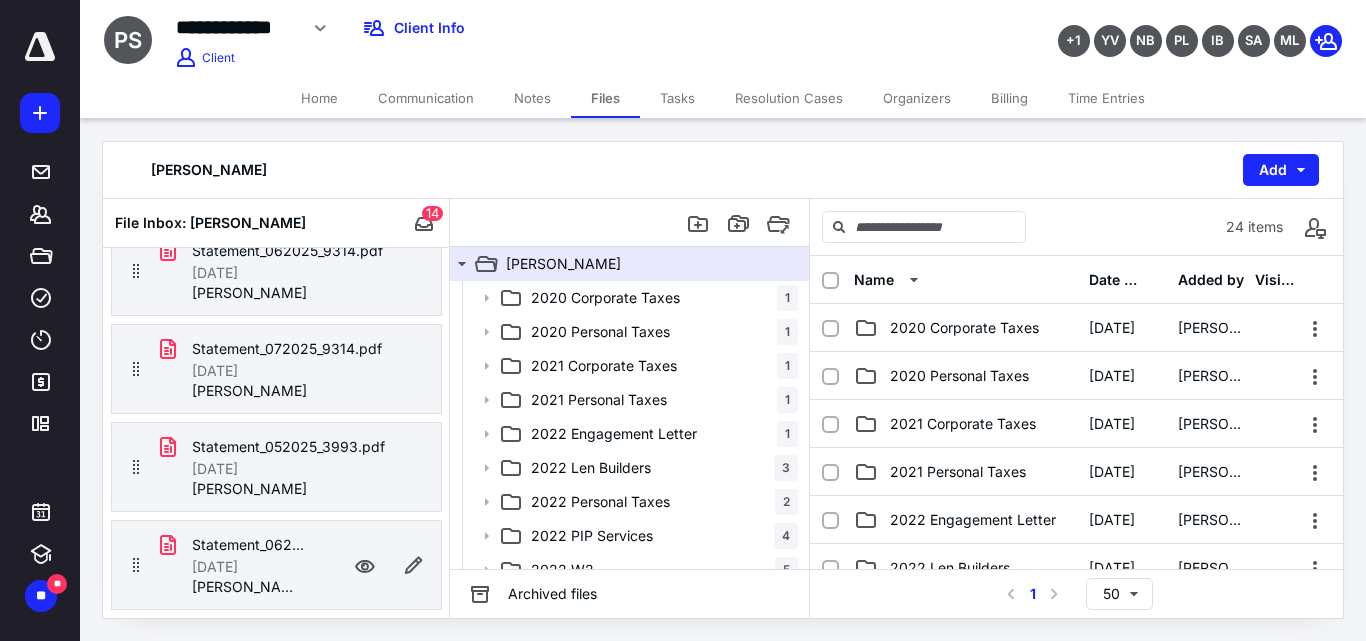 scroll, scrollTop: 300, scrollLeft: 0, axis: vertical 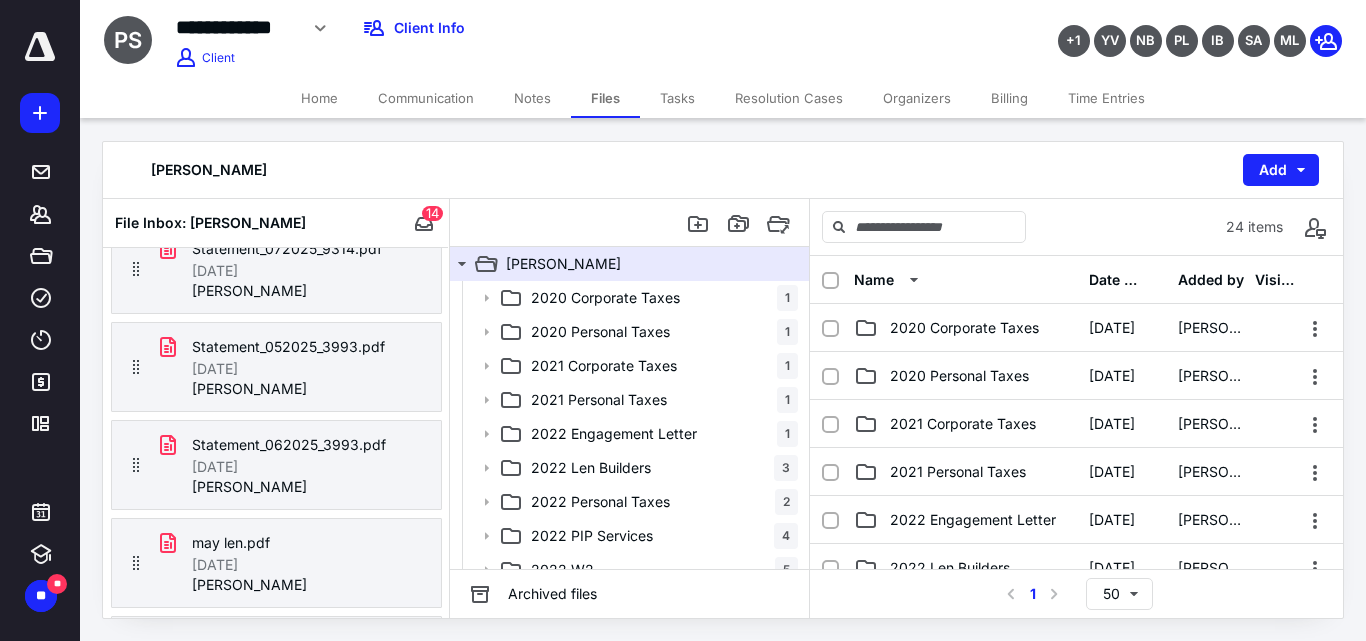drag, startPoint x: 696, startPoint y: 29, endPoint x: 665, endPoint y: 52, distance: 38.600517 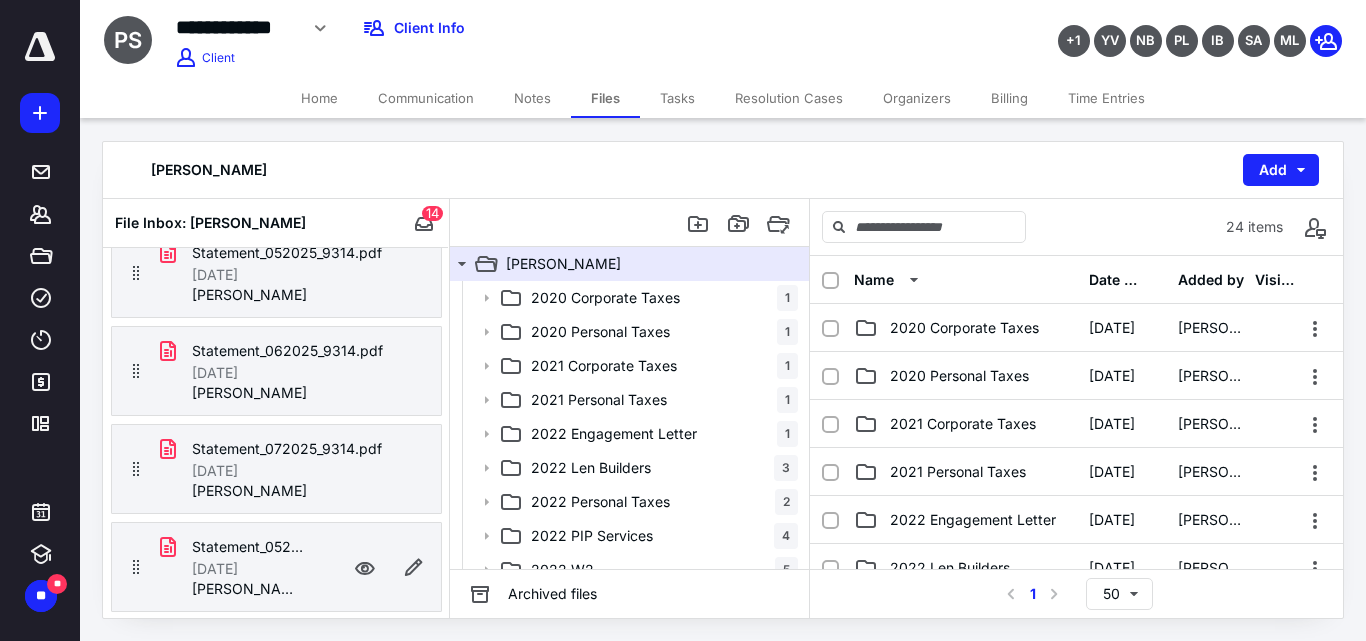 scroll, scrollTop: 0, scrollLeft: 0, axis: both 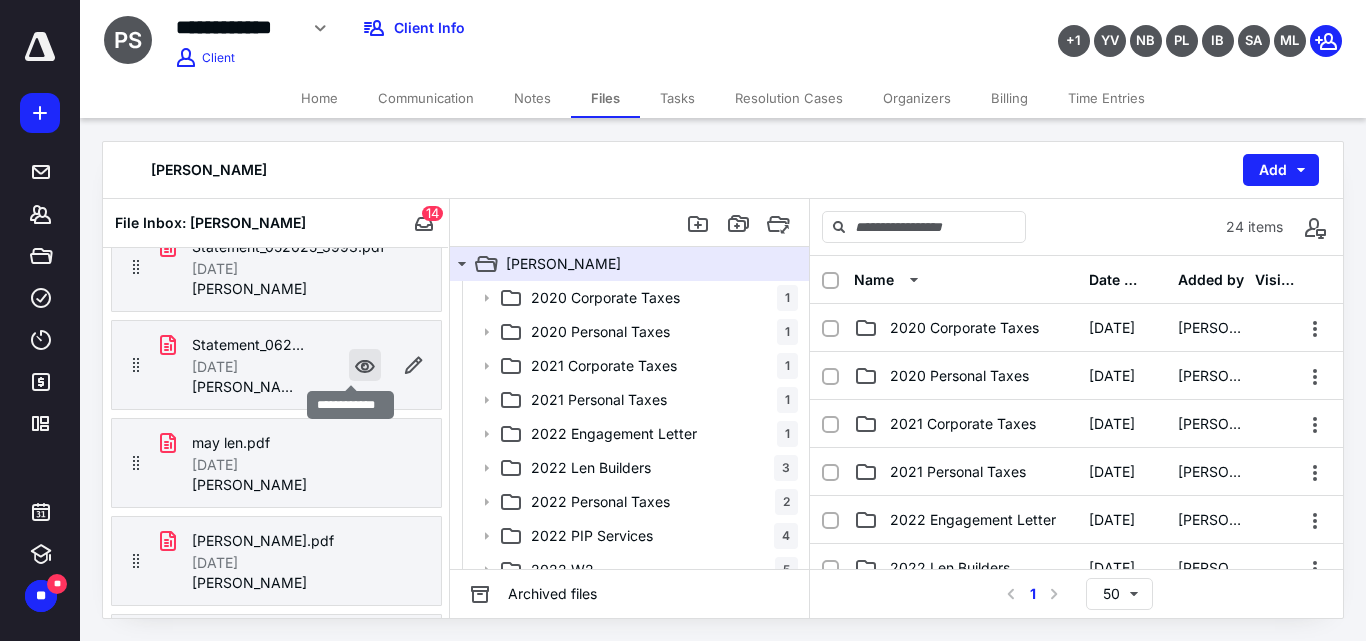 click at bounding box center [365, 365] 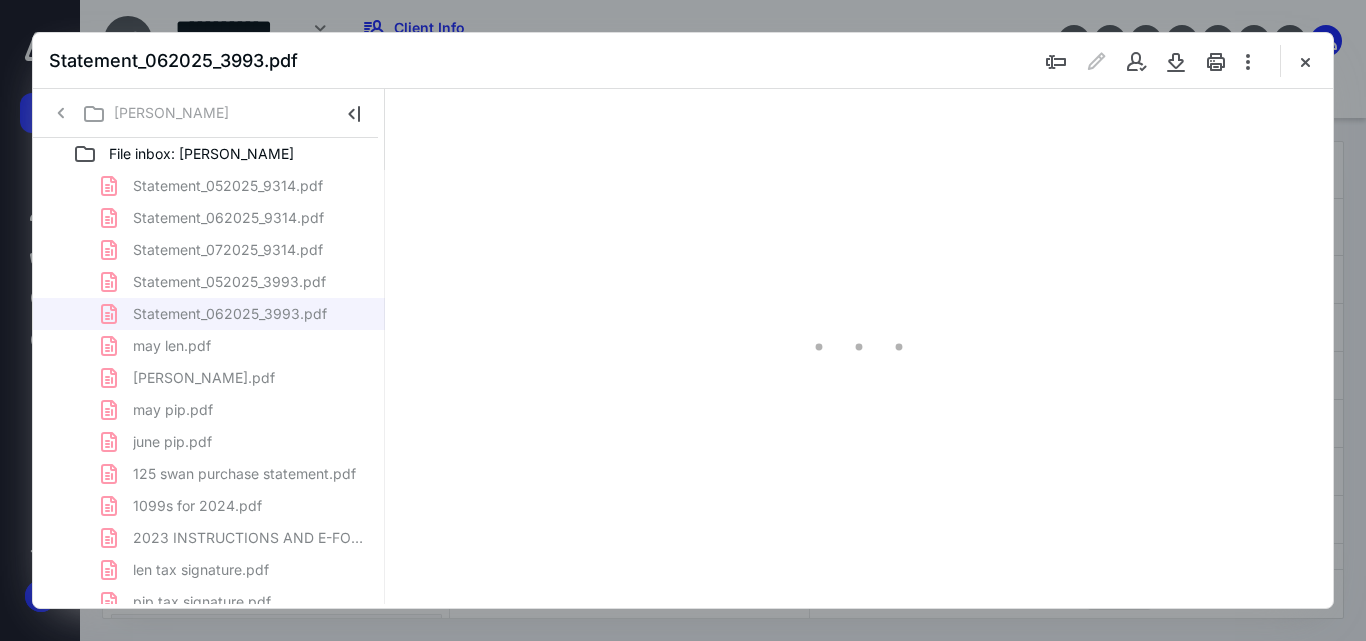 scroll, scrollTop: 0, scrollLeft: 0, axis: both 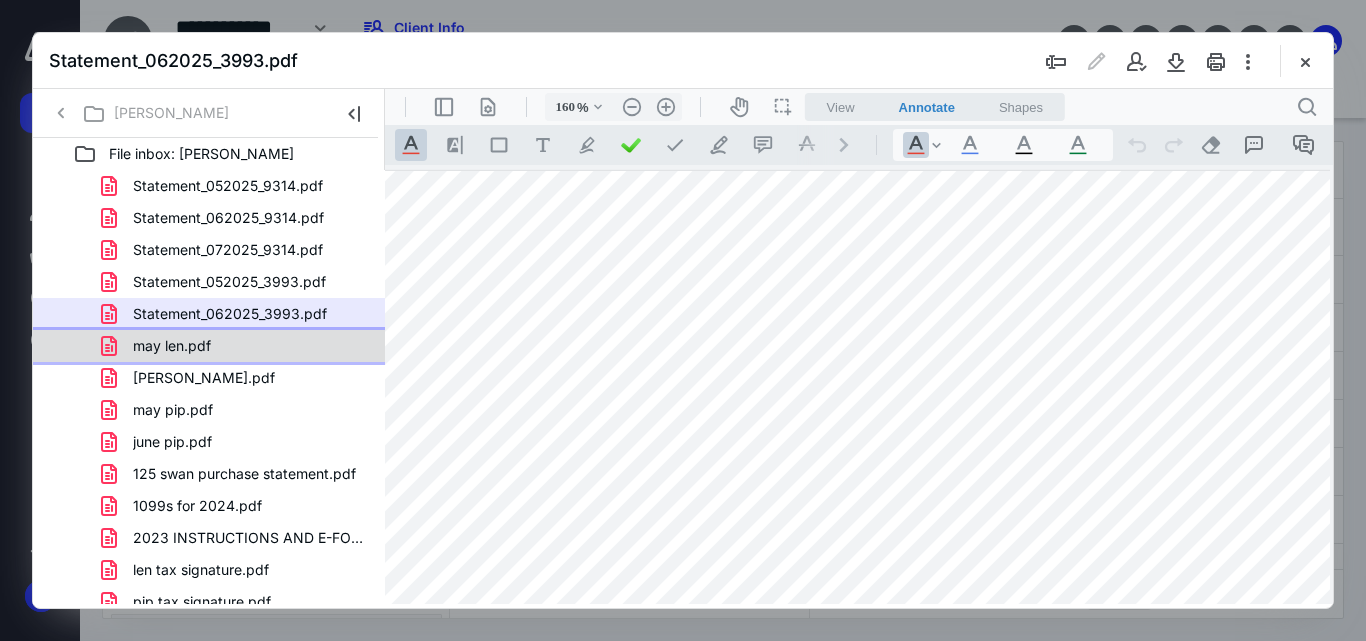 click on "may len.pdf" at bounding box center (237, 346) 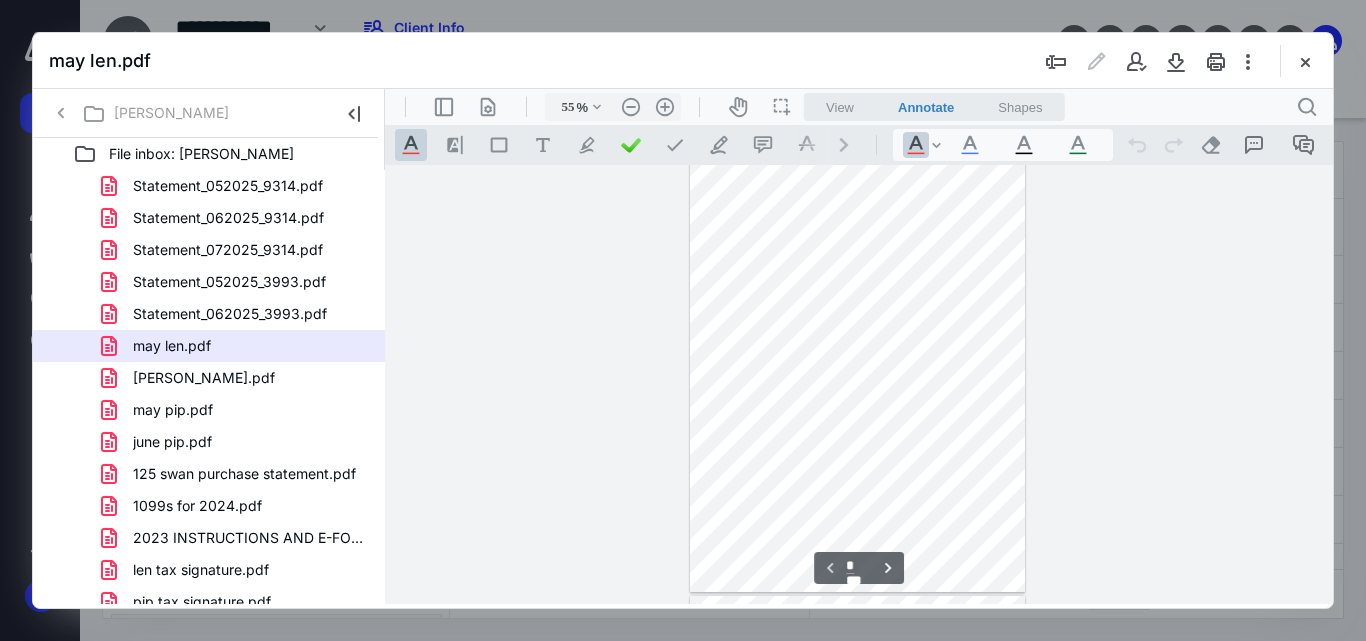 scroll, scrollTop: 0, scrollLeft: 0, axis: both 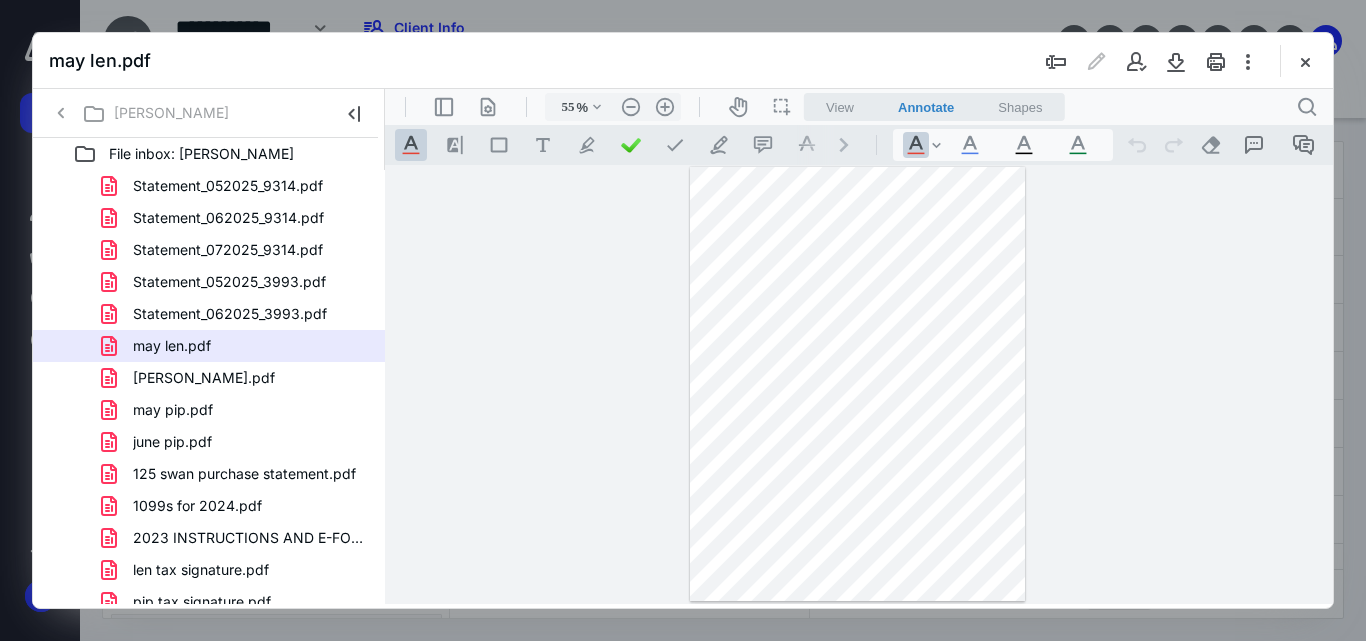 click at bounding box center (858, 384) 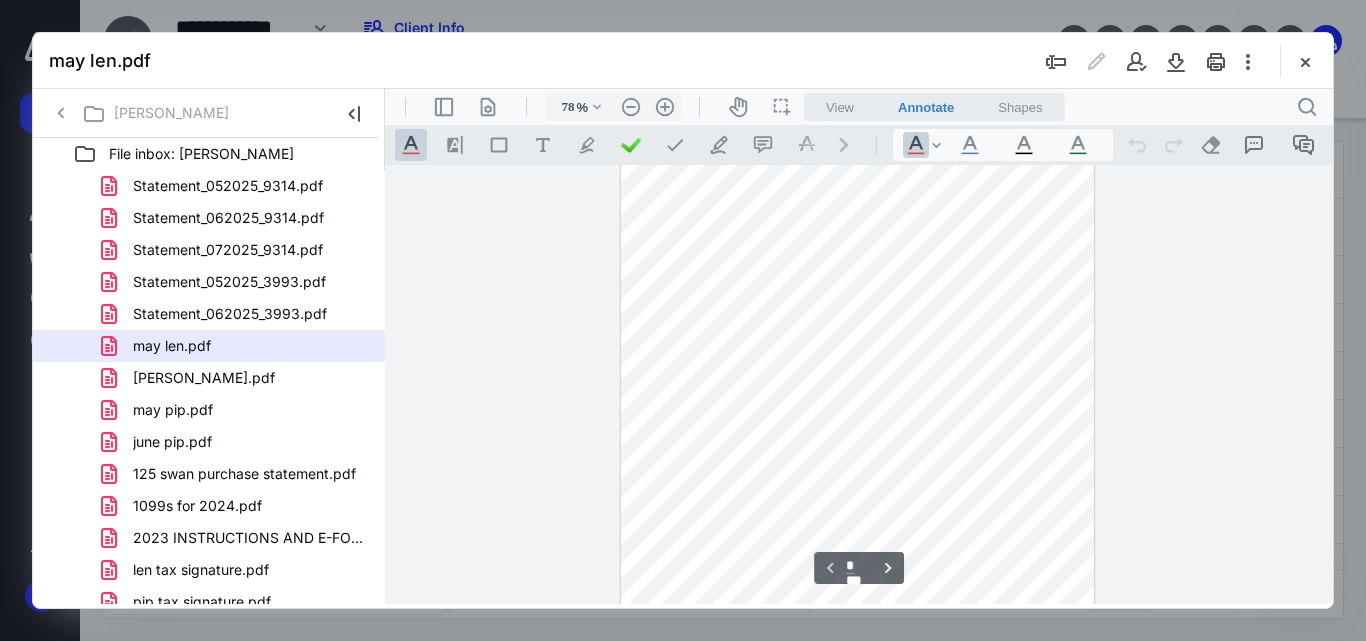 scroll, scrollTop: 77, scrollLeft: 0, axis: vertical 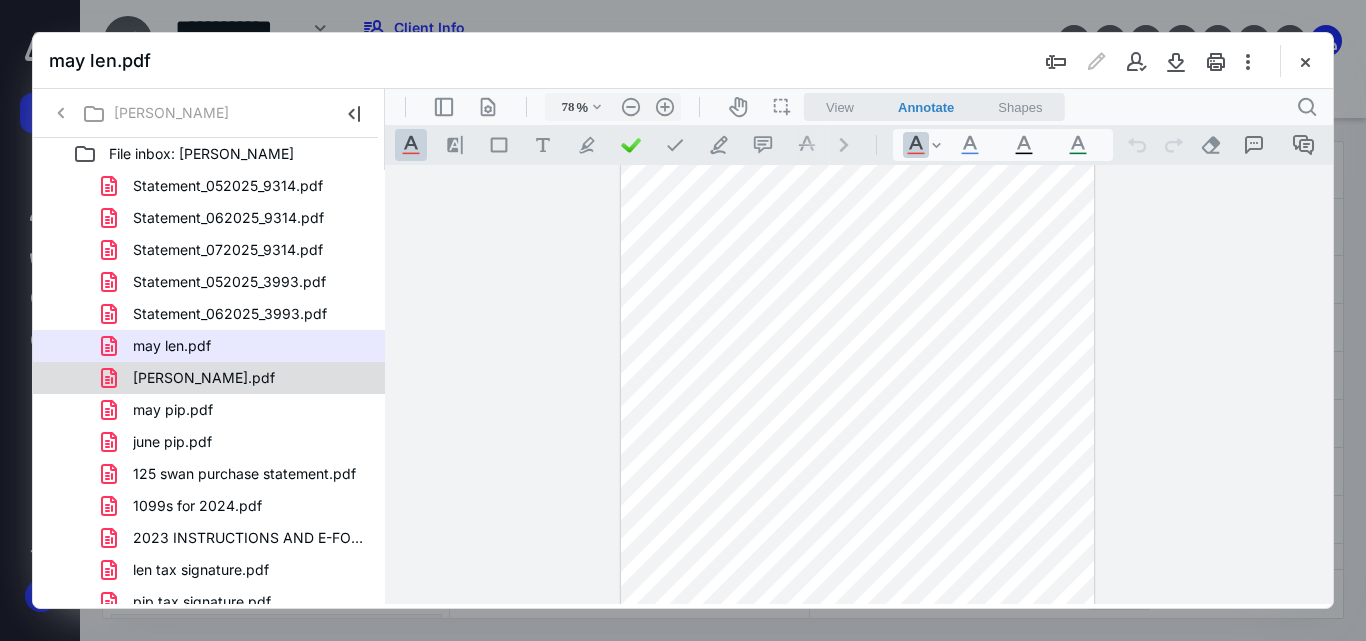 click on "june len.pdf" at bounding box center (237, 378) 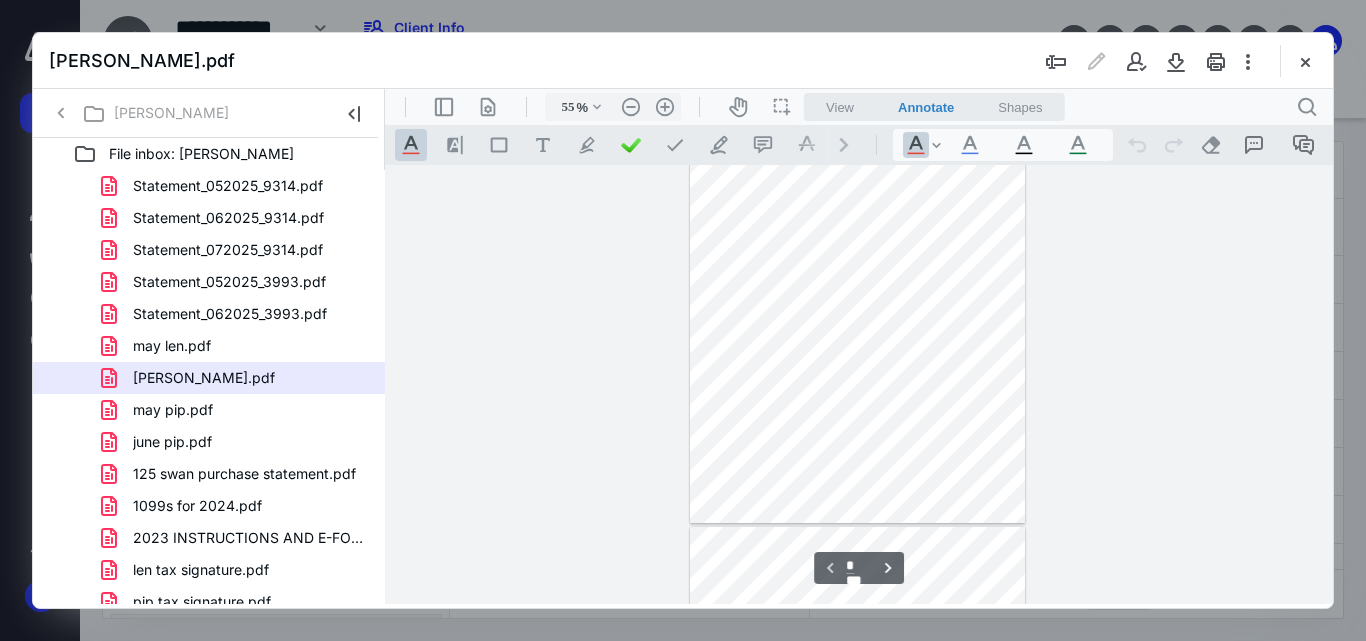 scroll, scrollTop: 0, scrollLeft: 0, axis: both 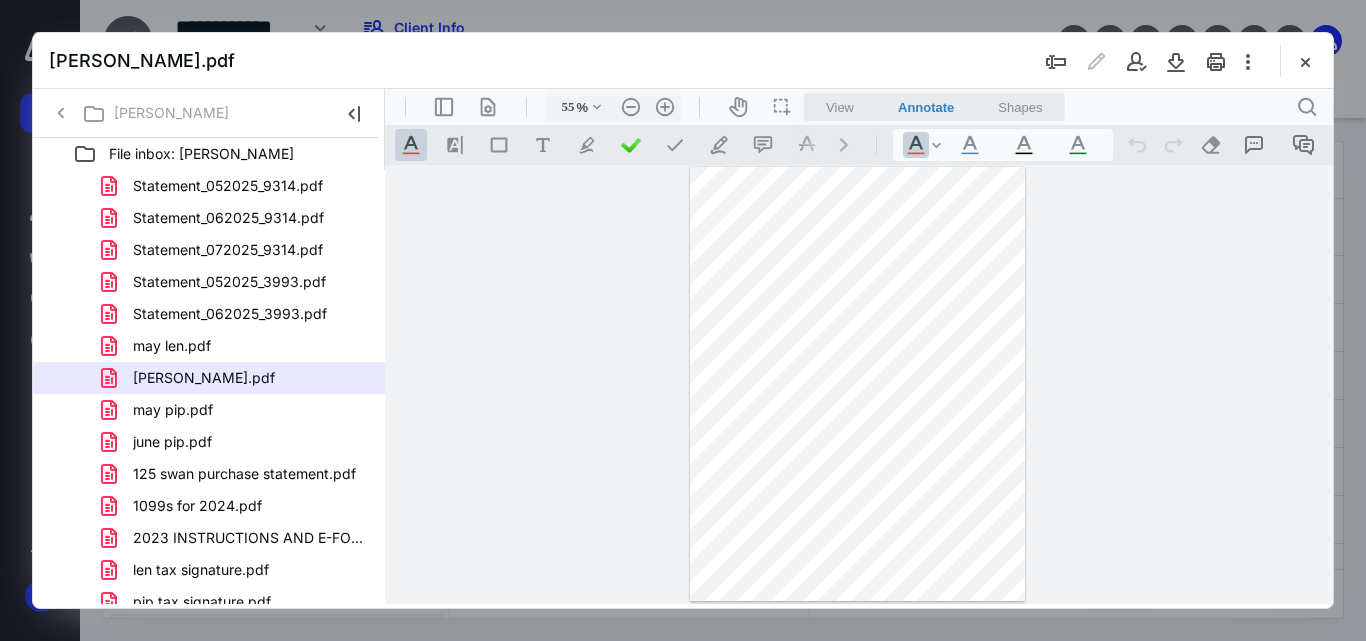 click on "june len.pdf" at bounding box center [204, 378] 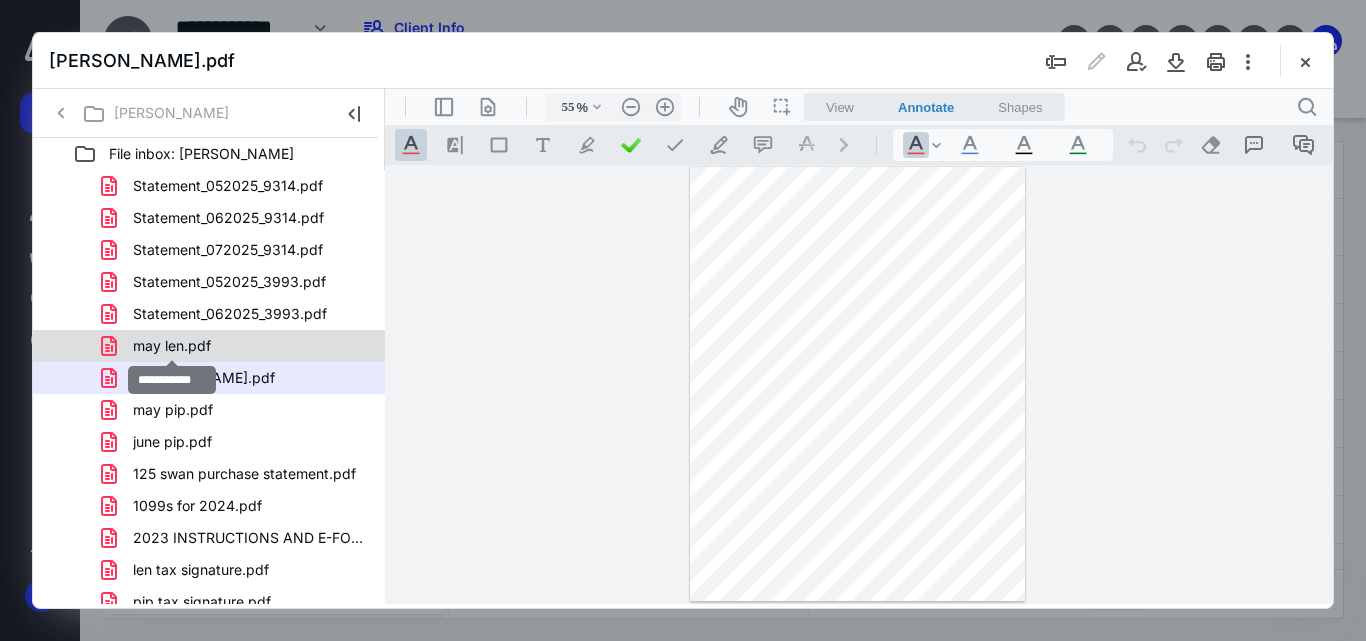 click on "may len.pdf" at bounding box center [172, 346] 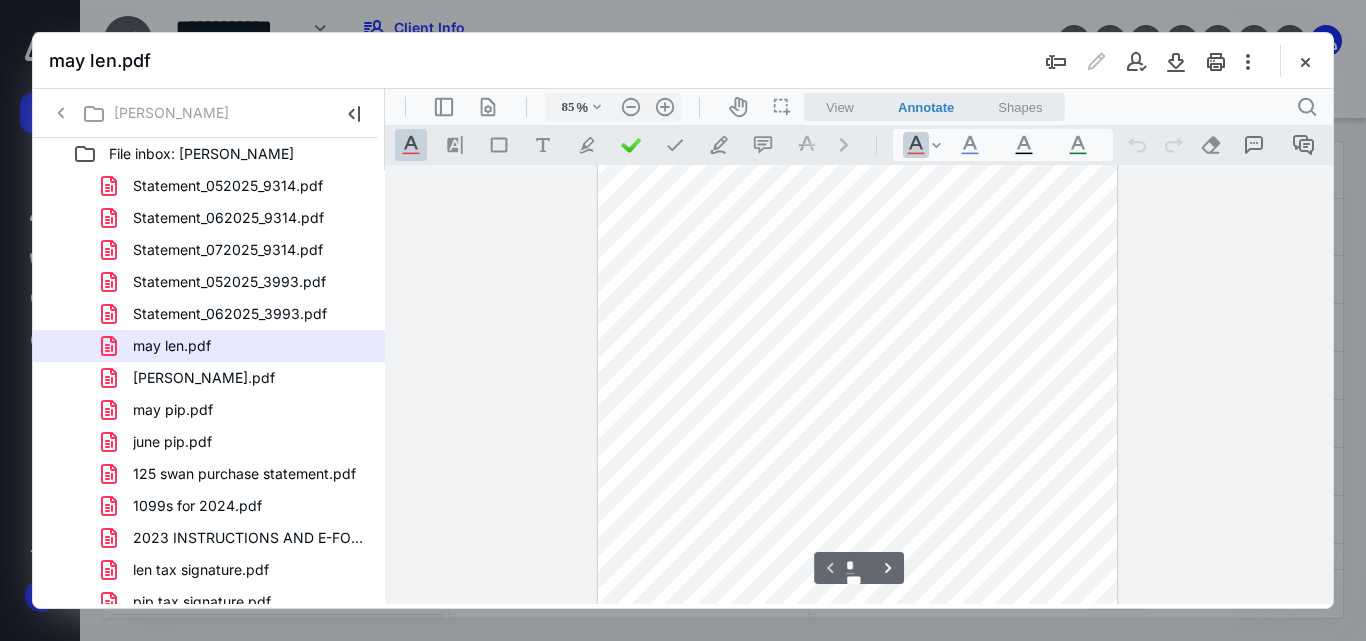 scroll, scrollTop: 5, scrollLeft: 0, axis: vertical 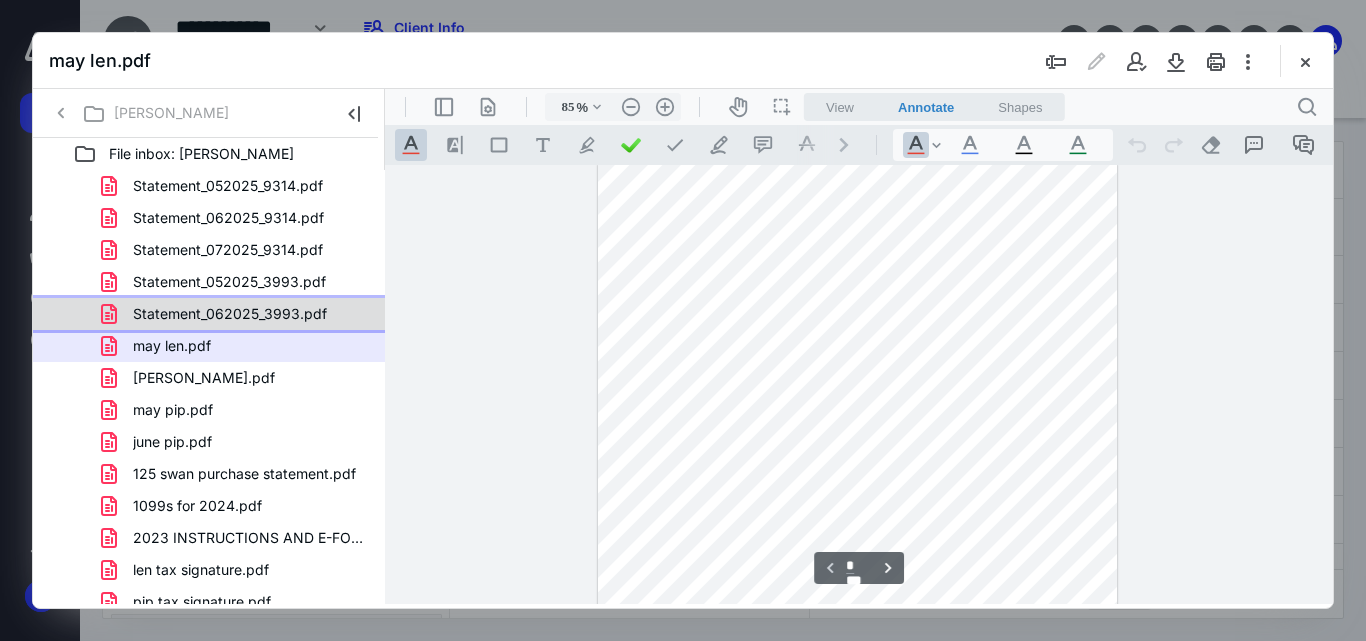 click on "Statement_062025_3993.pdf" at bounding box center [230, 314] 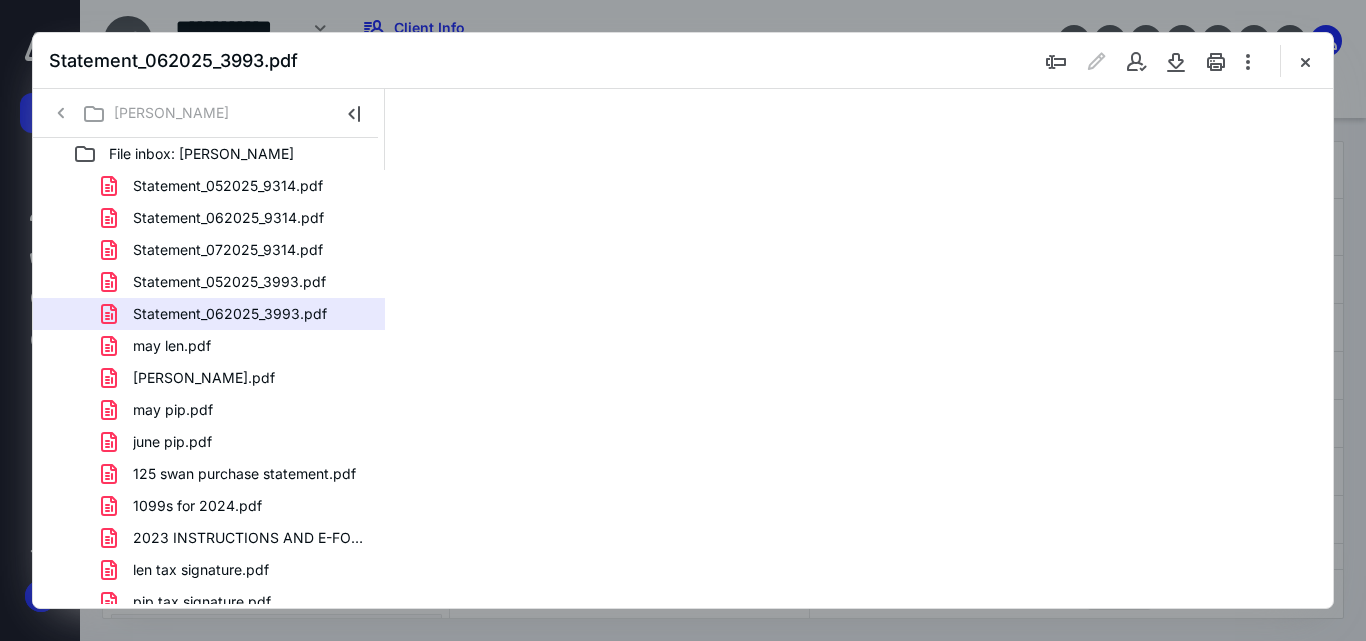 scroll, scrollTop: 78, scrollLeft: 0, axis: vertical 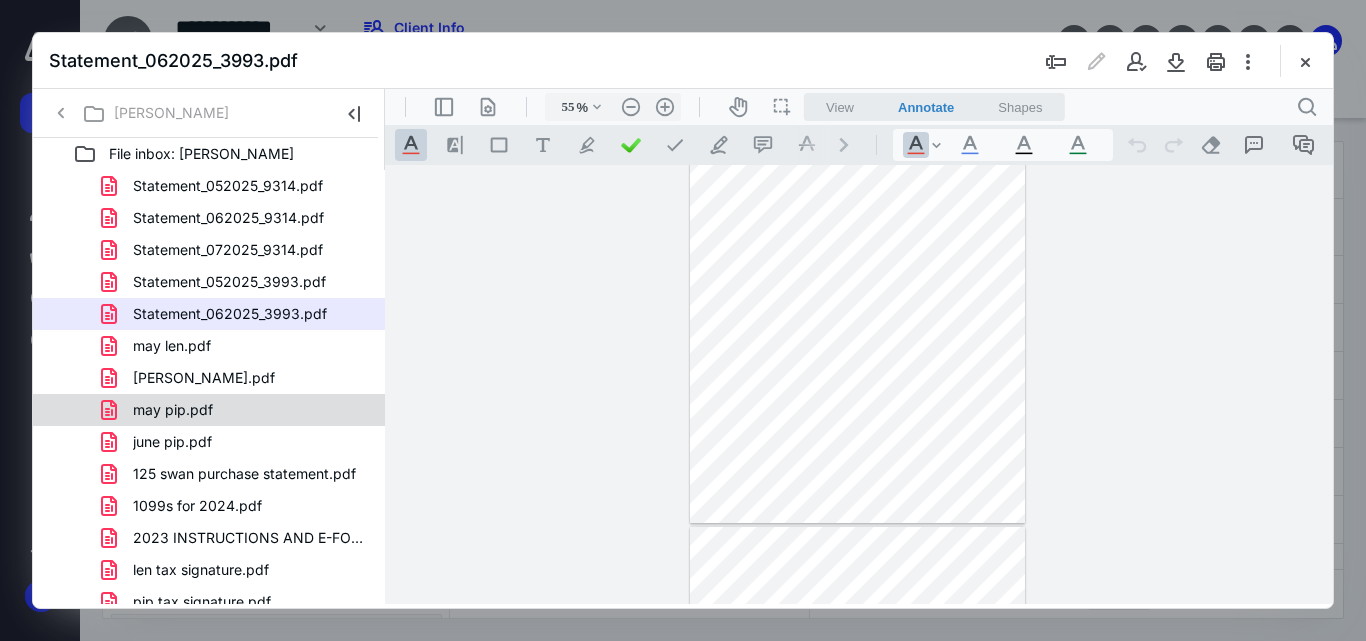 click on "may pip.pdf" at bounding box center [173, 410] 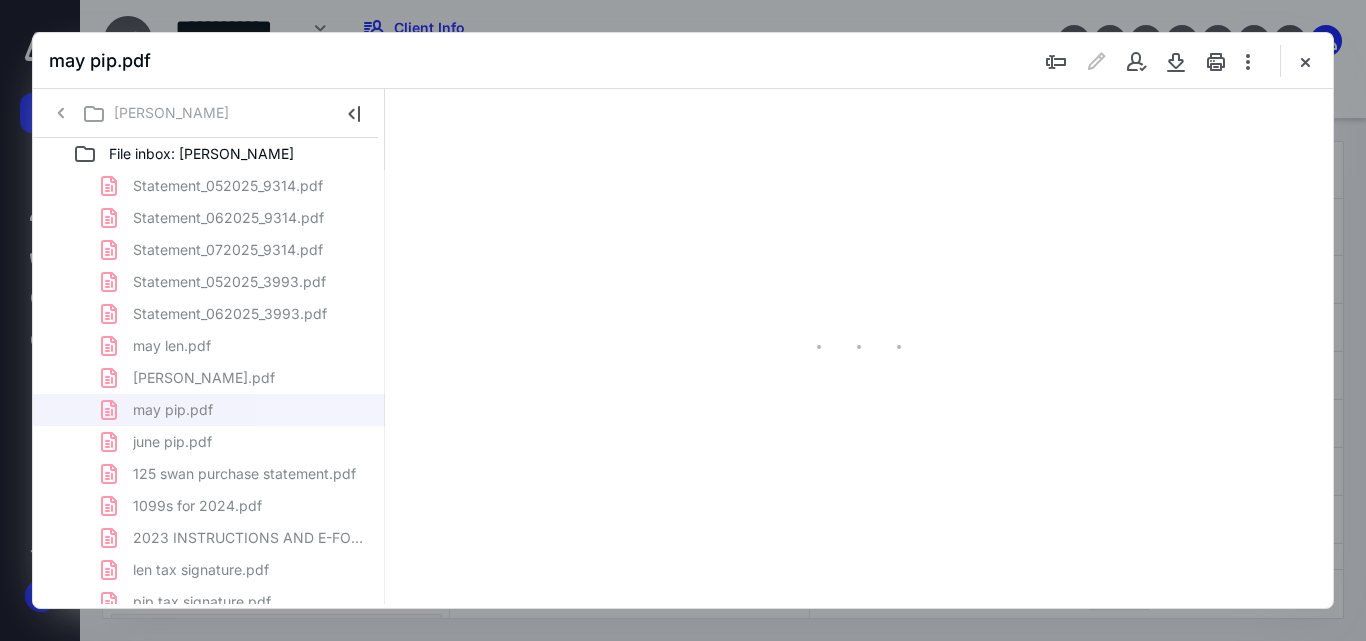 type on "55" 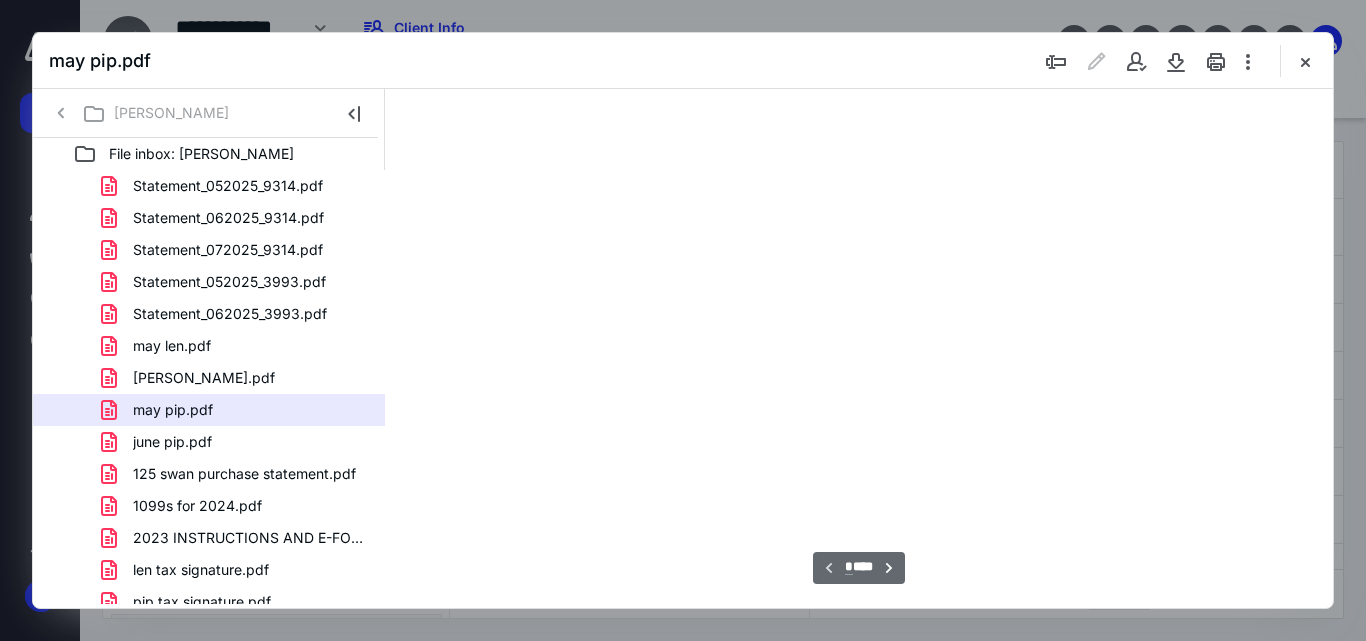 scroll, scrollTop: 78, scrollLeft: 0, axis: vertical 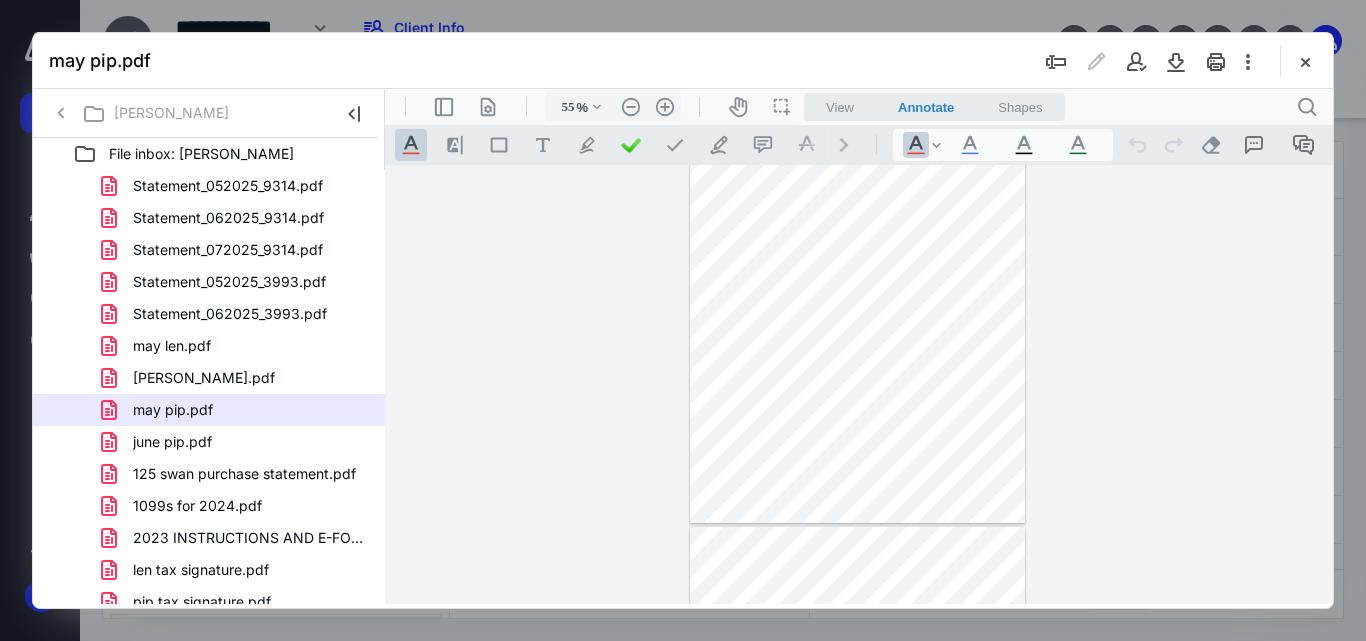 click at bounding box center [858, 306] 